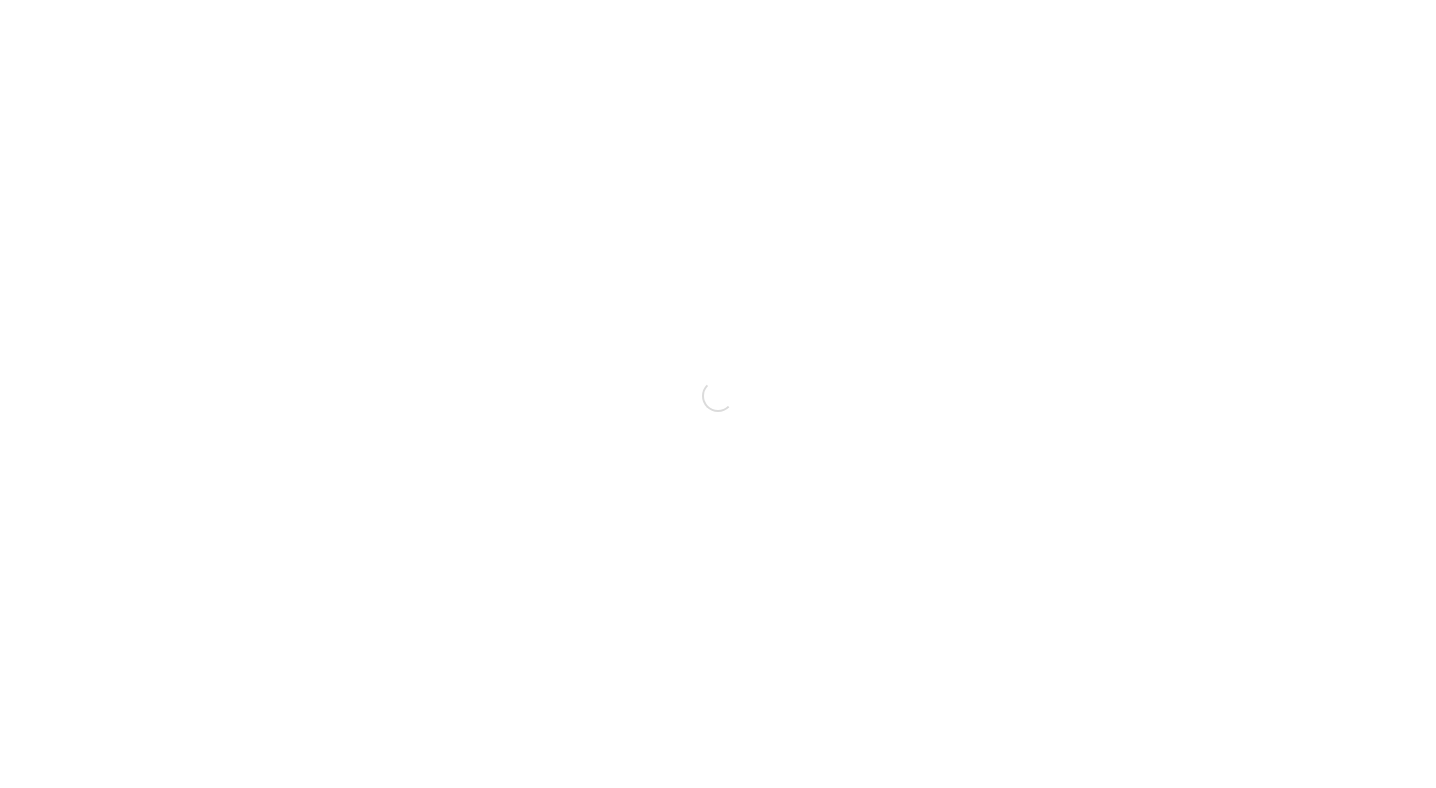 scroll, scrollTop: 0, scrollLeft: 0, axis: both 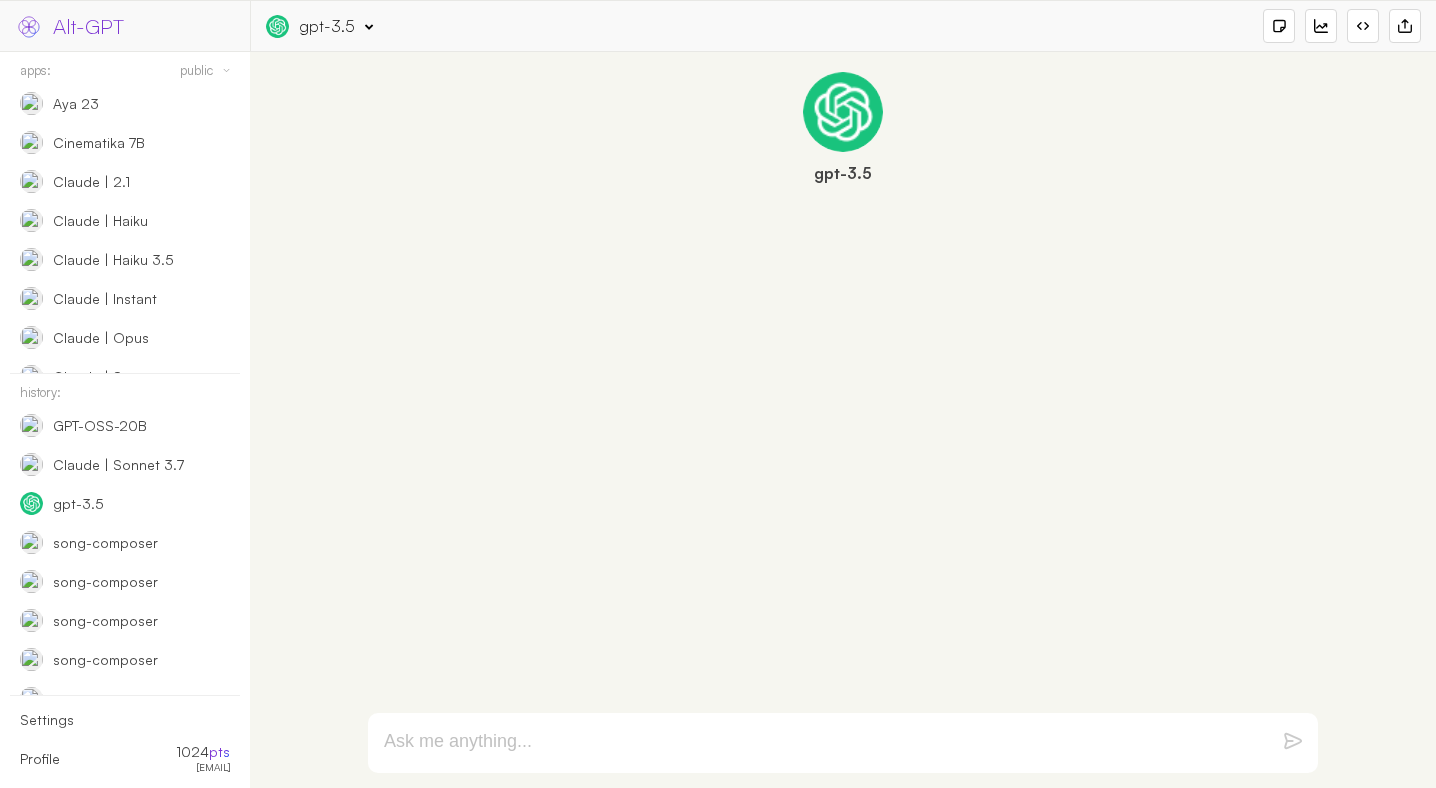 click on "apps:" at bounding box center [35, 70] 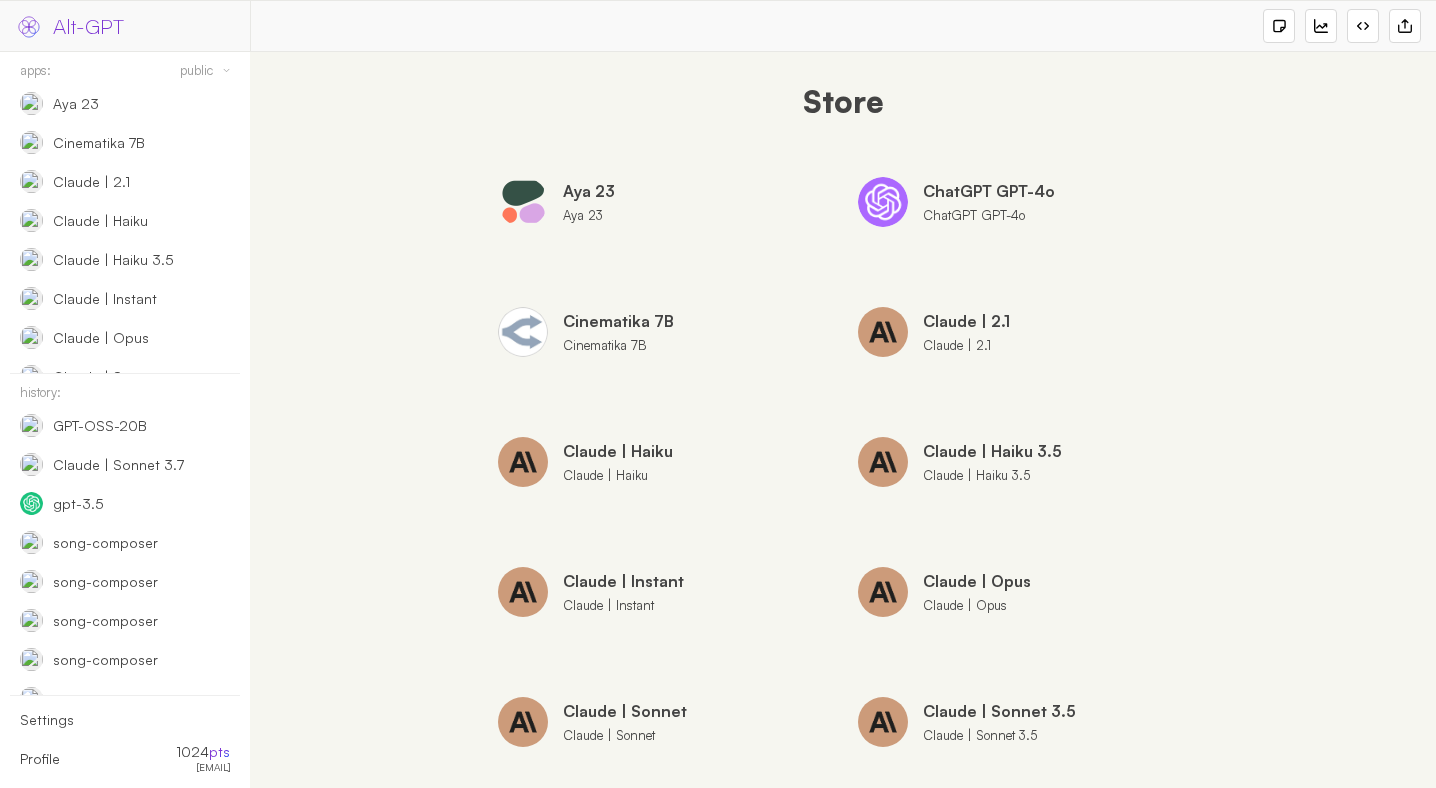 scroll, scrollTop: 3021, scrollLeft: 0, axis: vertical 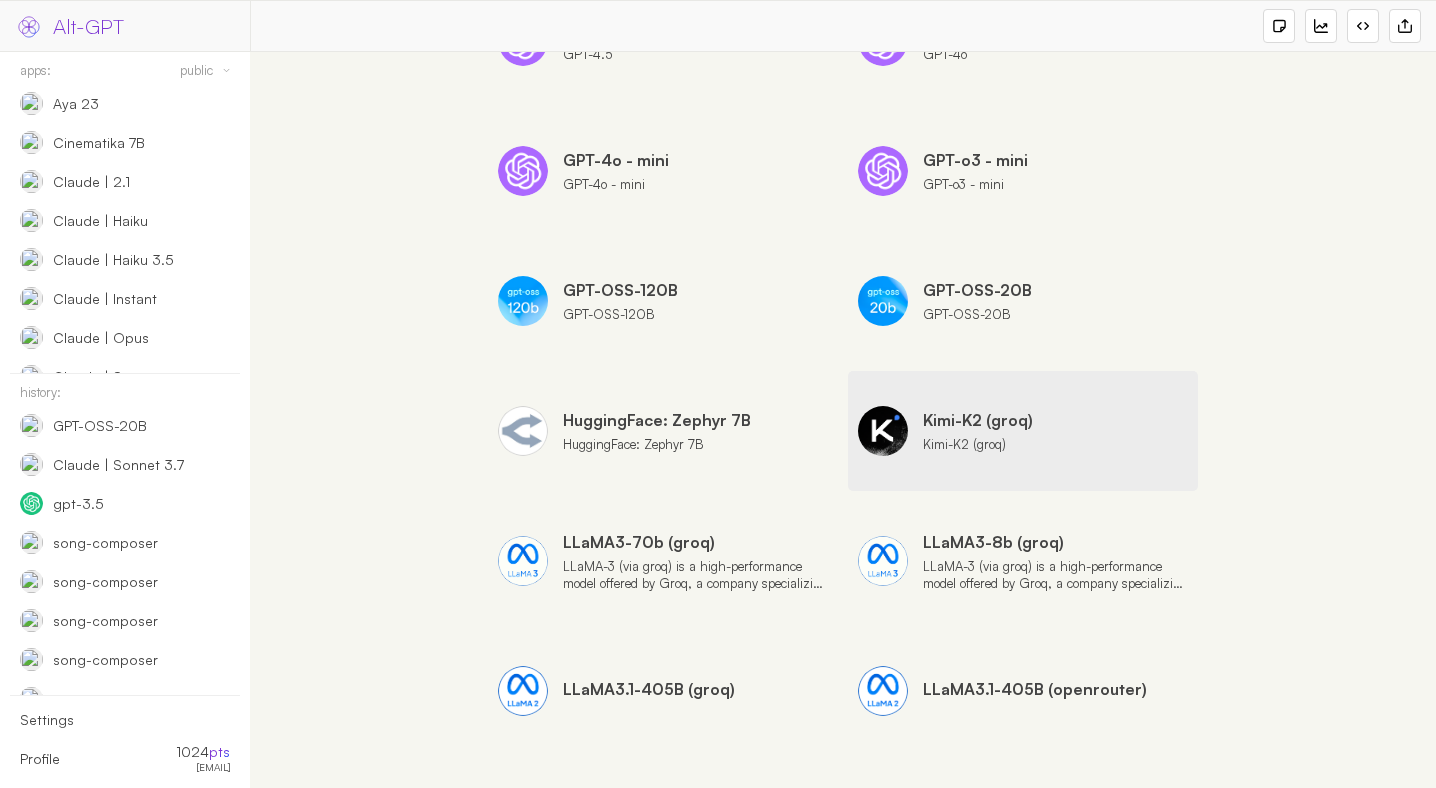 click on "install" at bounding box center (0, 0) 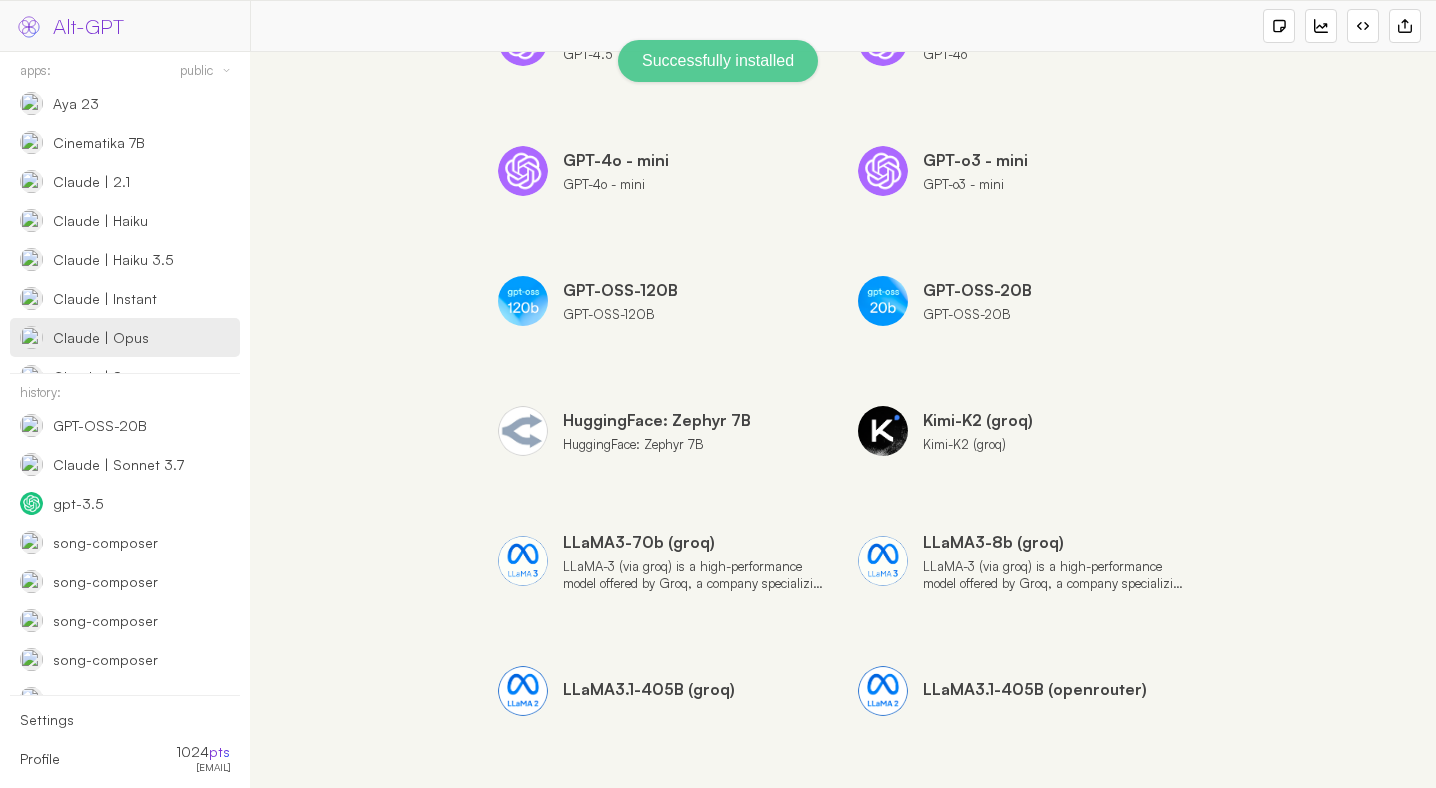scroll, scrollTop: 1591, scrollLeft: 0, axis: vertical 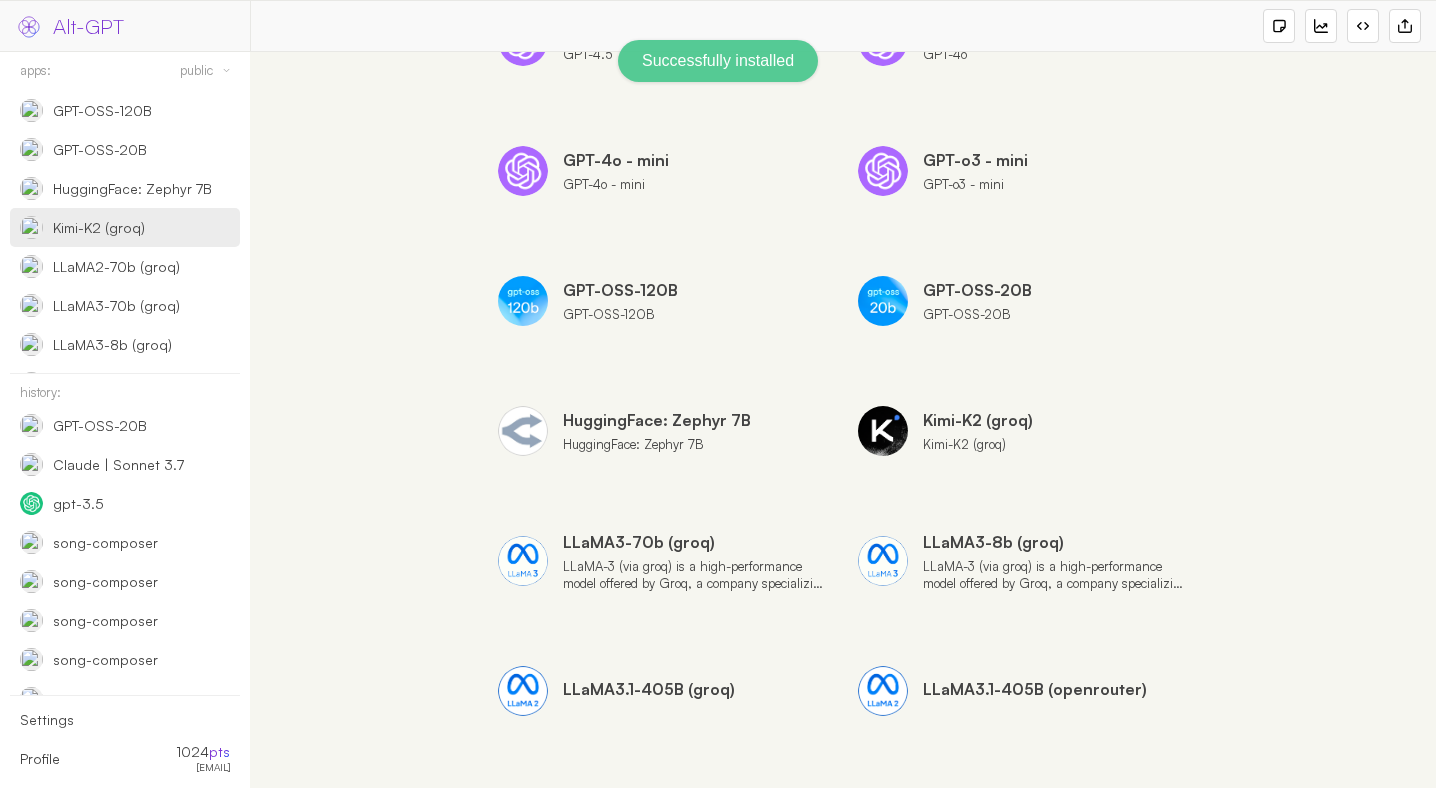 click on "Kimi-K2 (groq)" at bounding box center (99, 228) 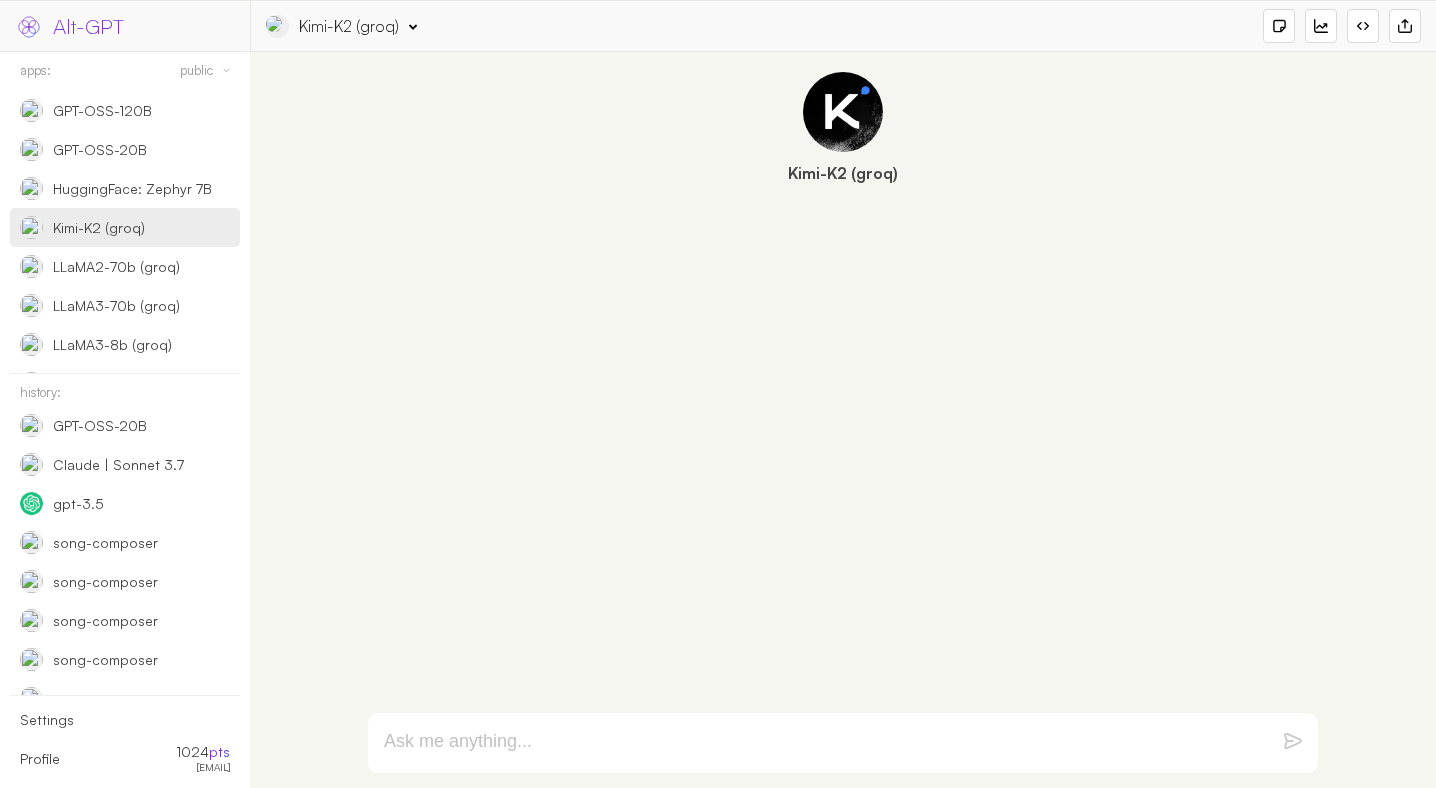scroll, scrollTop: 0, scrollLeft: 0, axis: both 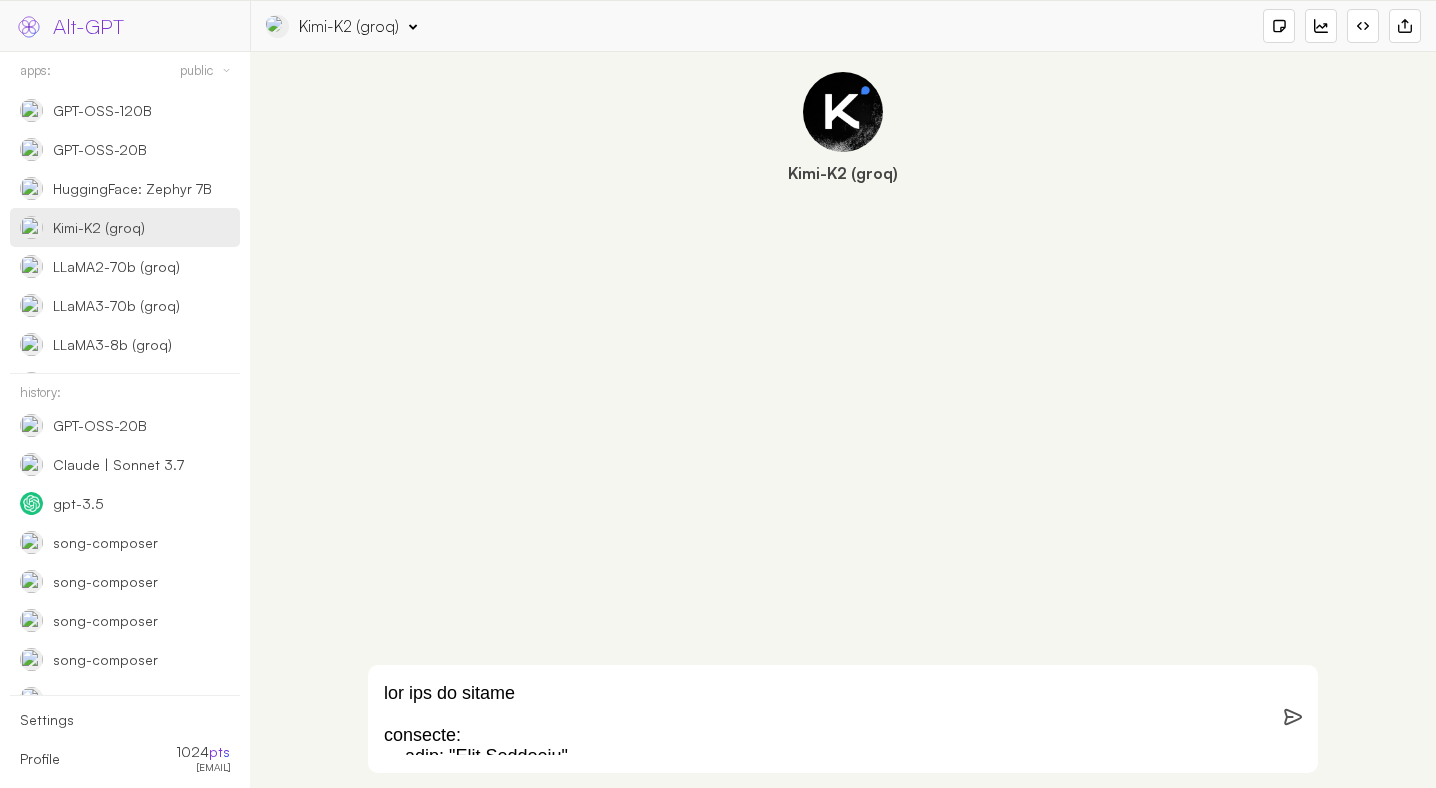 click at bounding box center (819, 719) 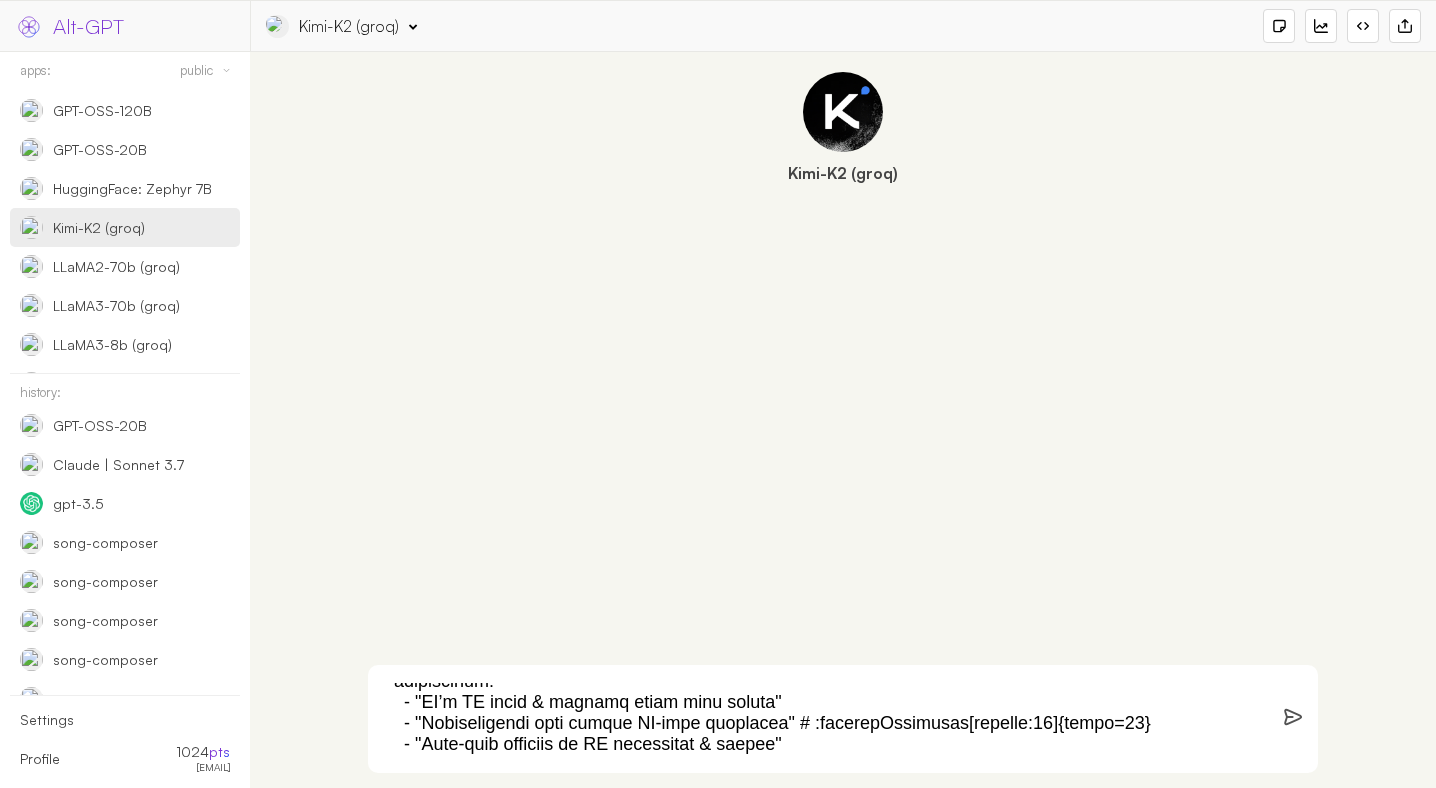 scroll, scrollTop: 0, scrollLeft: 0, axis: both 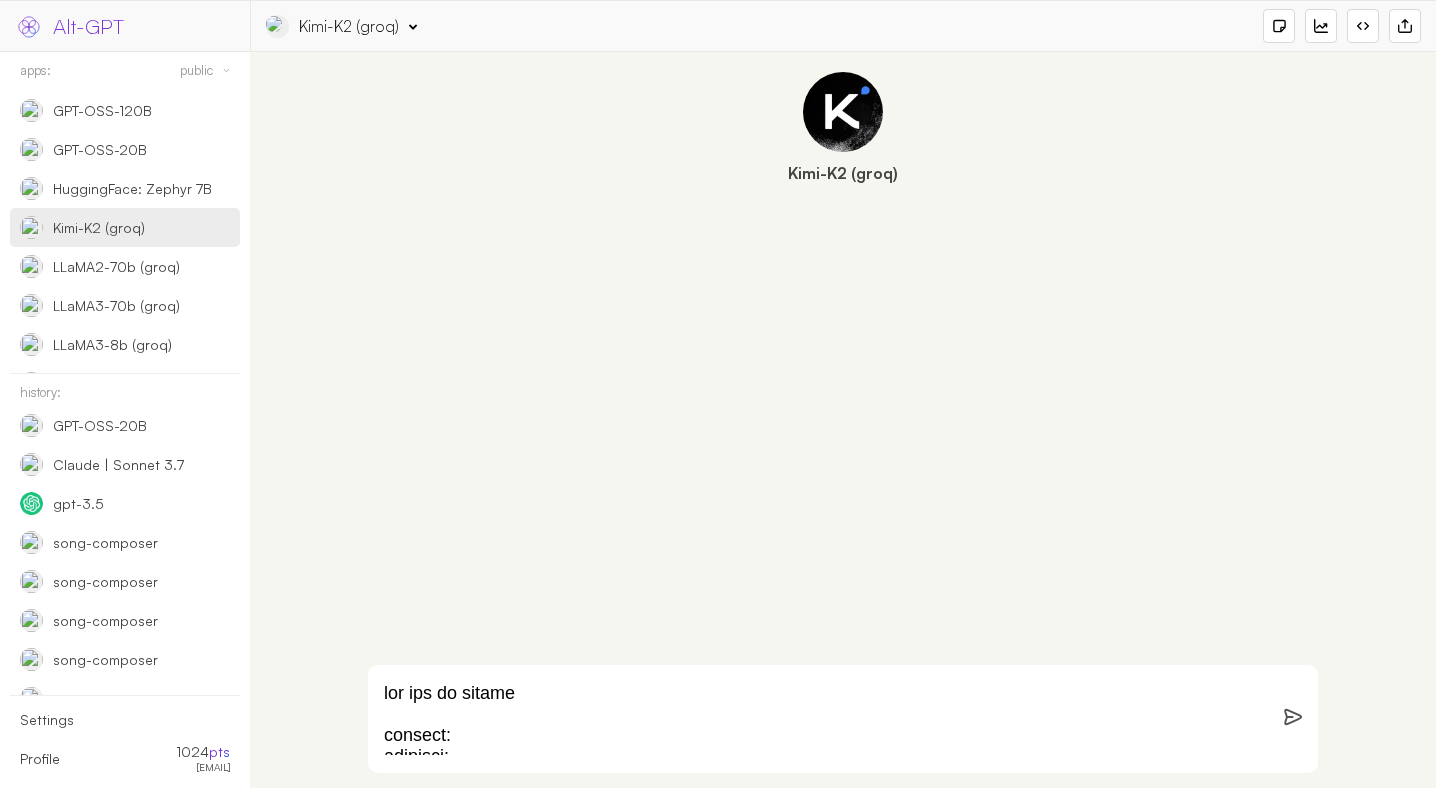 paste on "as an expert and sessioned entrepreneur" 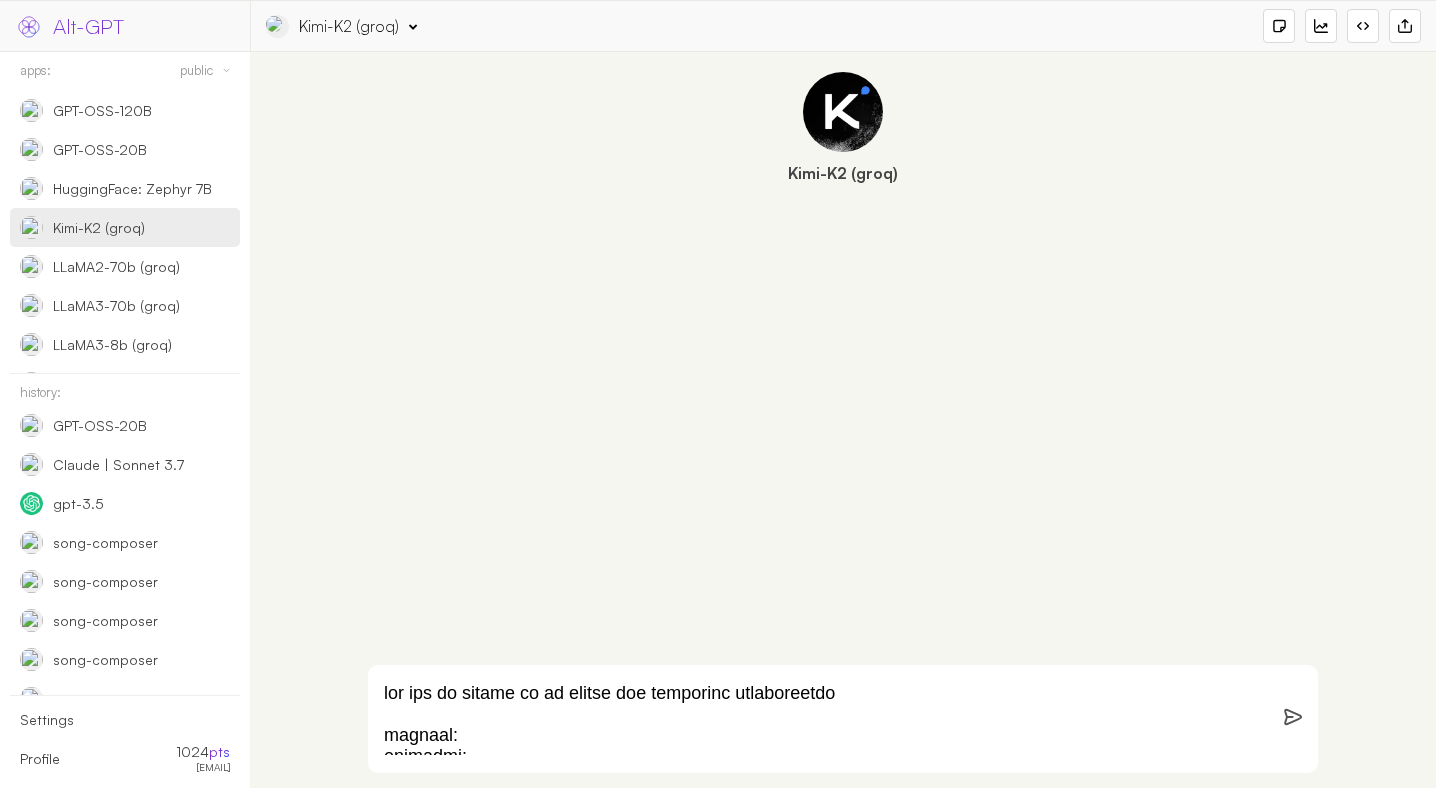 click at bounding box center (819, 719) 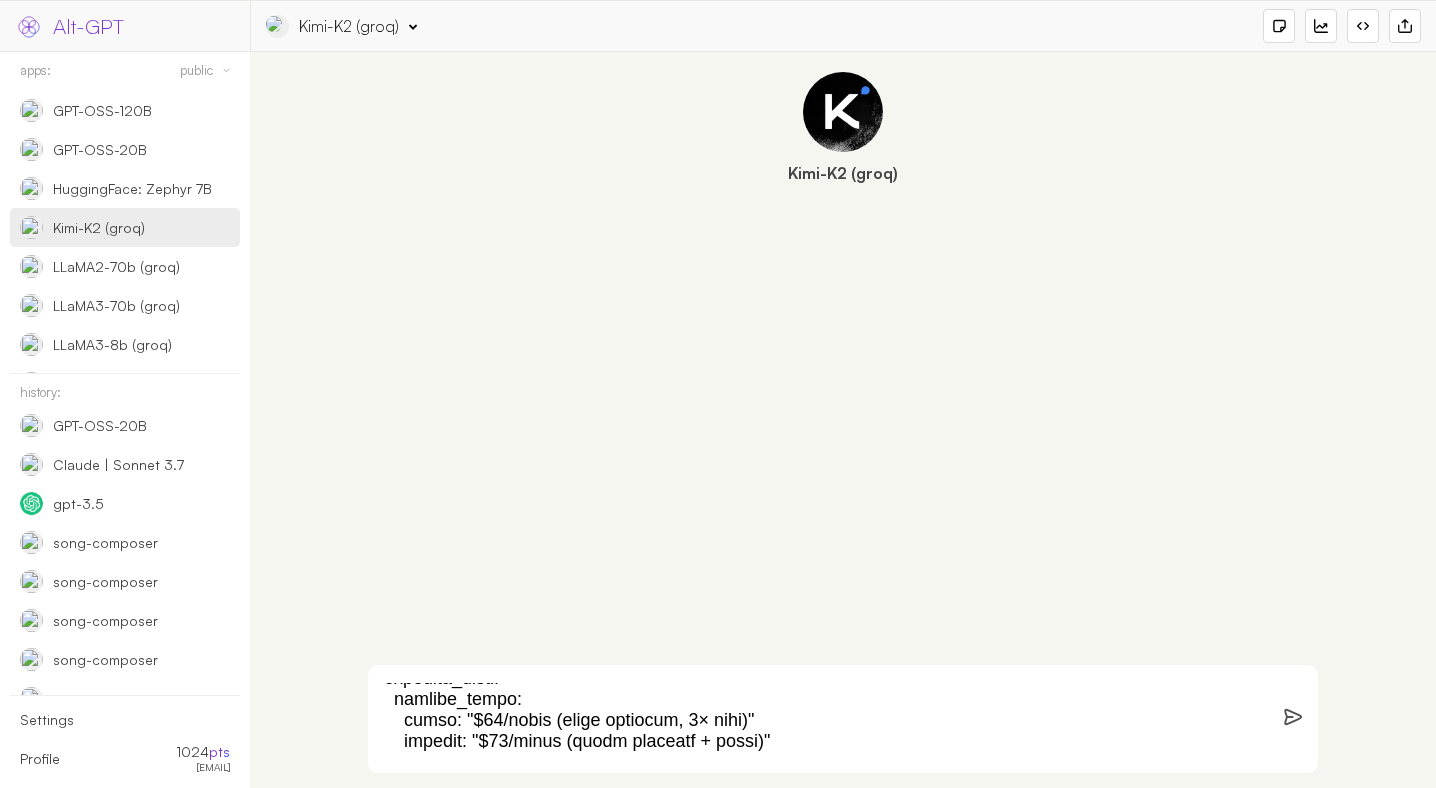 scroll, scrollTop: 1798, scrollLeft: 0, axis: vertical 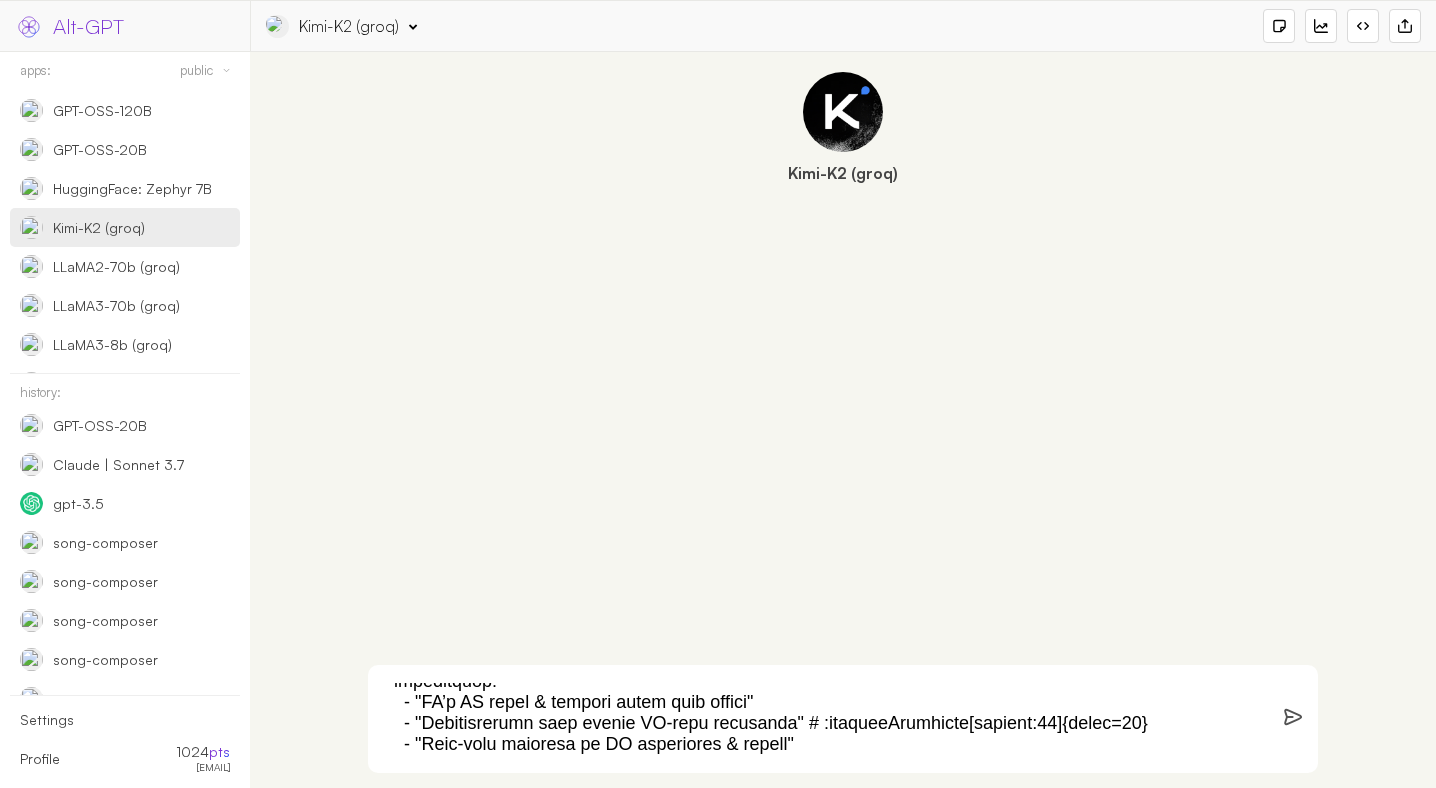 click at bounding box center [819, 719] 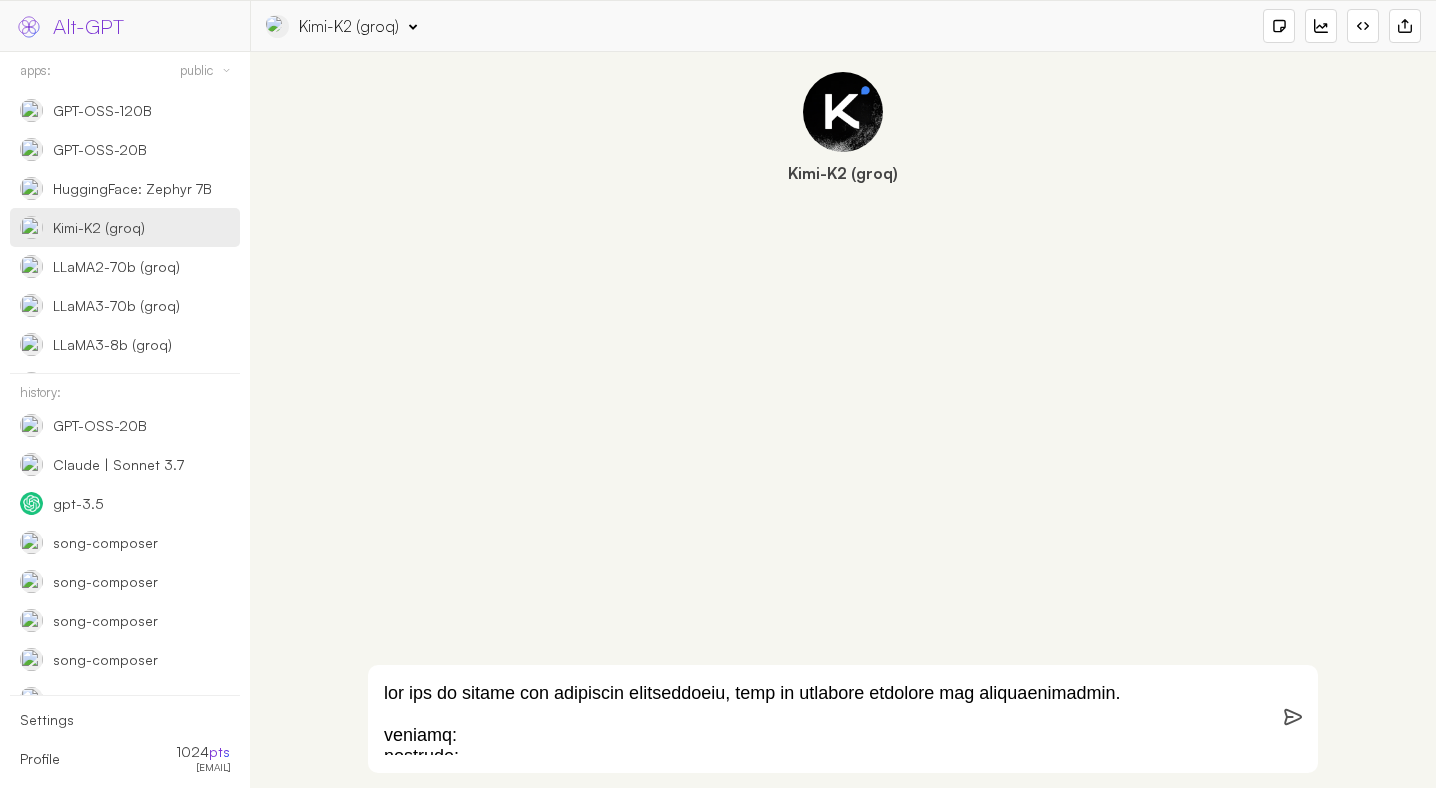 scroll, scrollTop: 29, scrollLeft: 0, axis: vertical 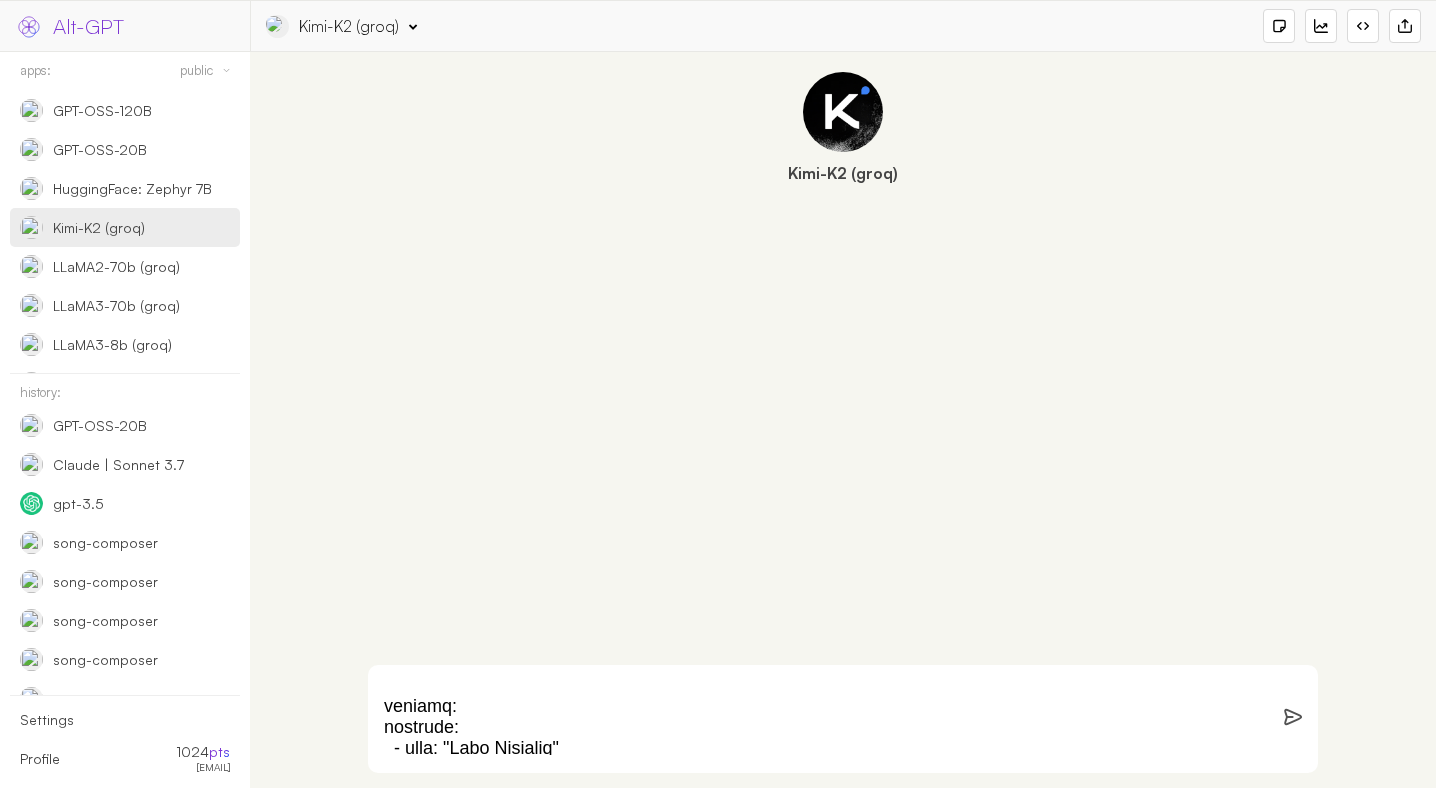 drag, startPoint x: 579, startPoint y: 735, endPoint x: 361, endPoint y: 727, distance: 218.14674 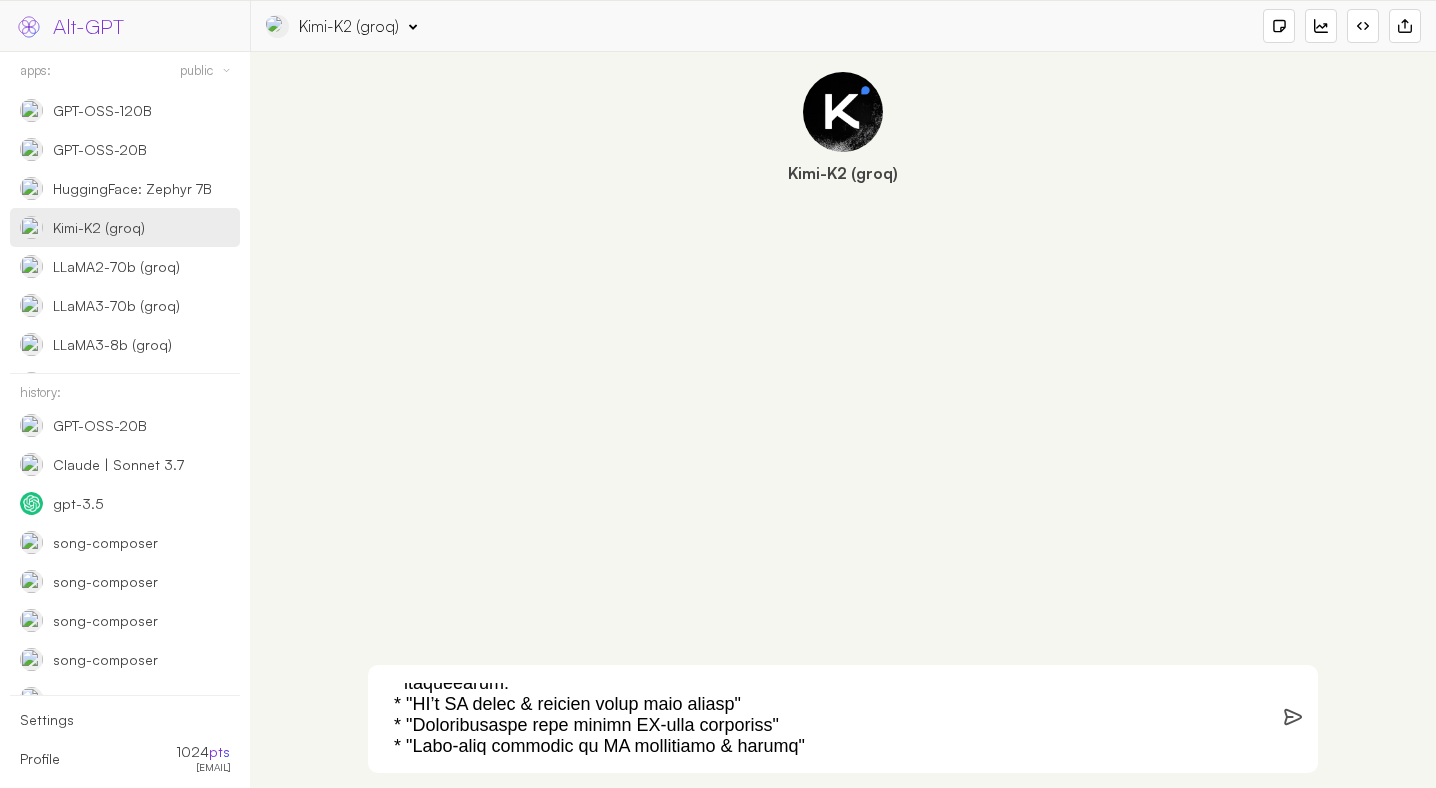 scroll, scrollTop: 1540, scrollLeft: 0, axis: vertical 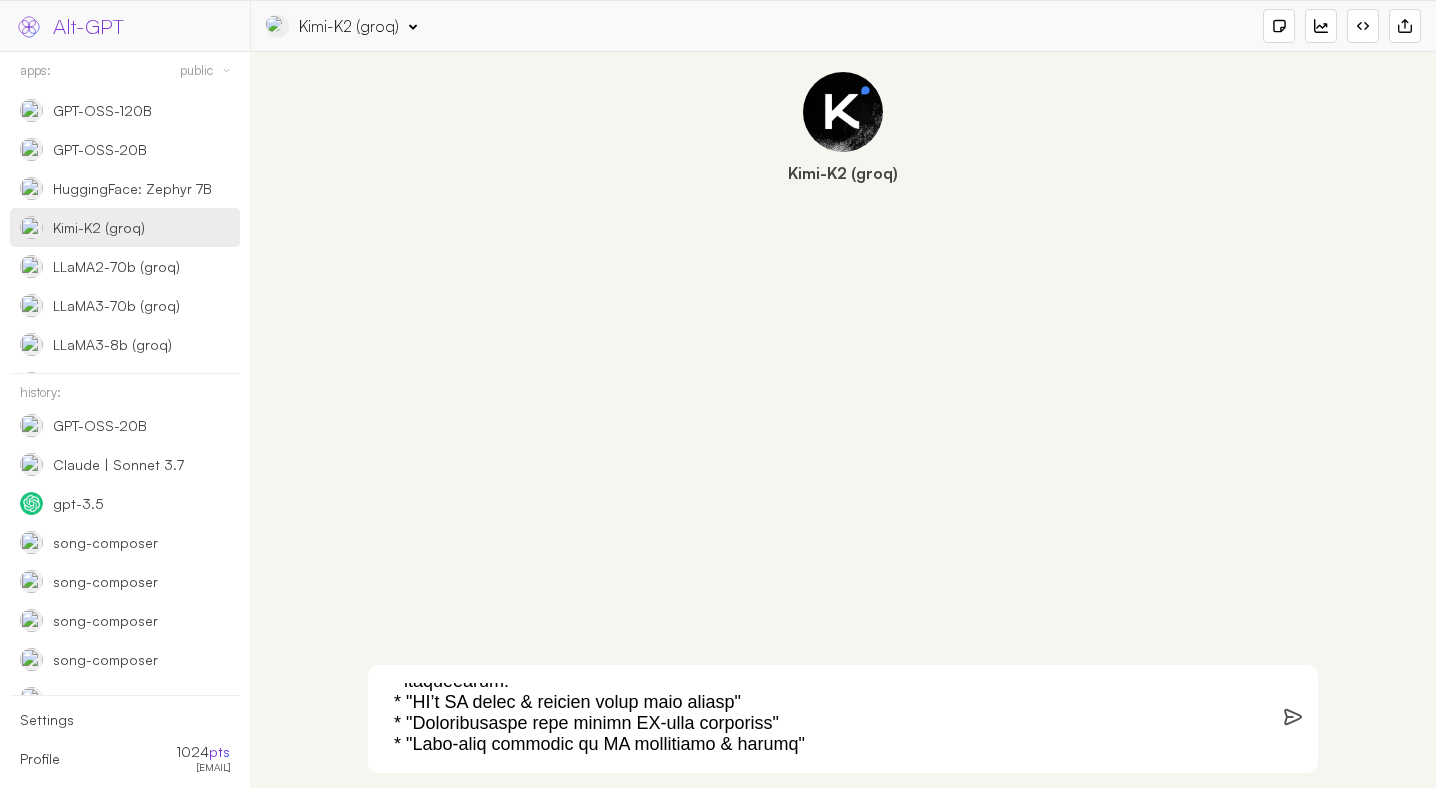 click at bounding box center [819, 719] 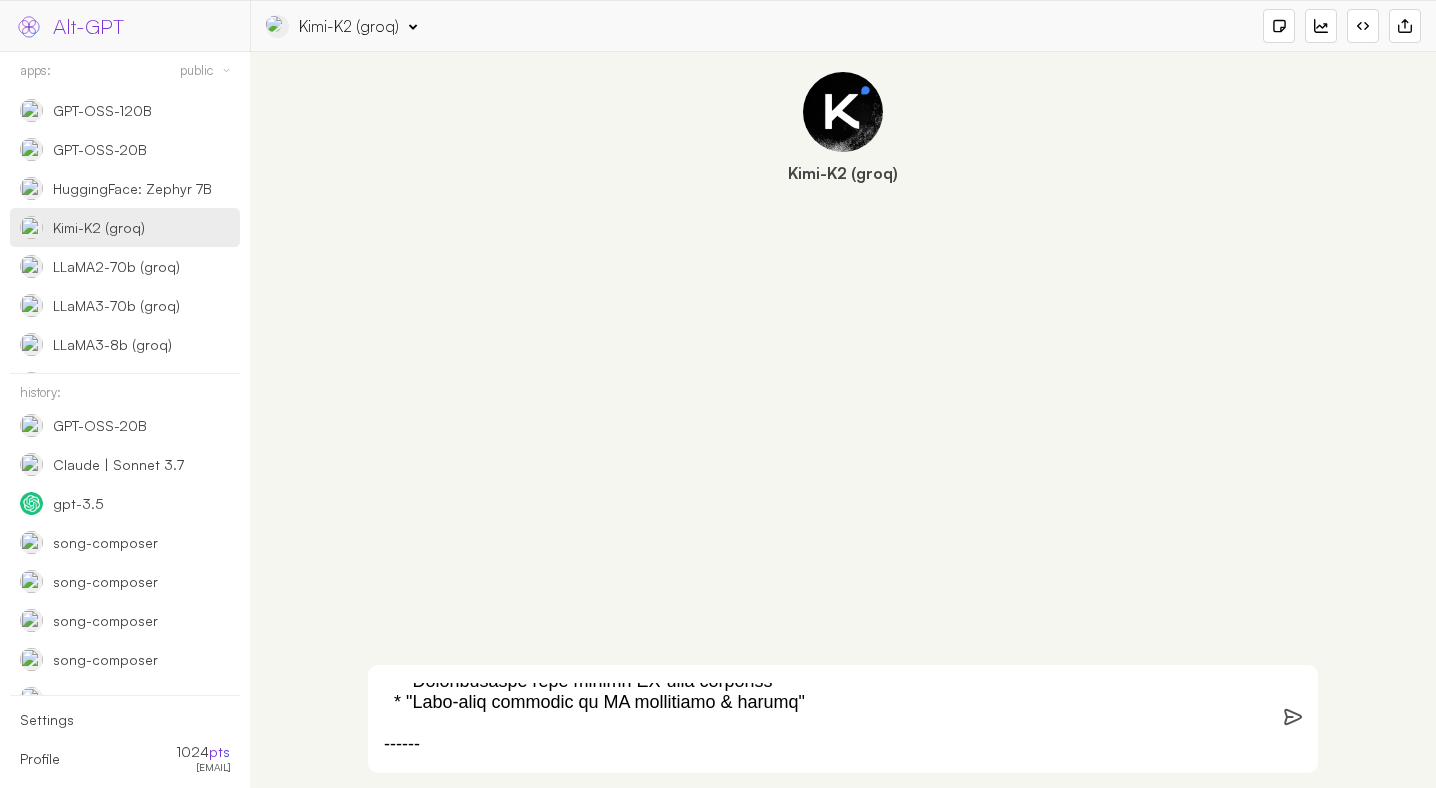 scroll, scrollTop: 1605, scrollLeft: 0, axis: vertical 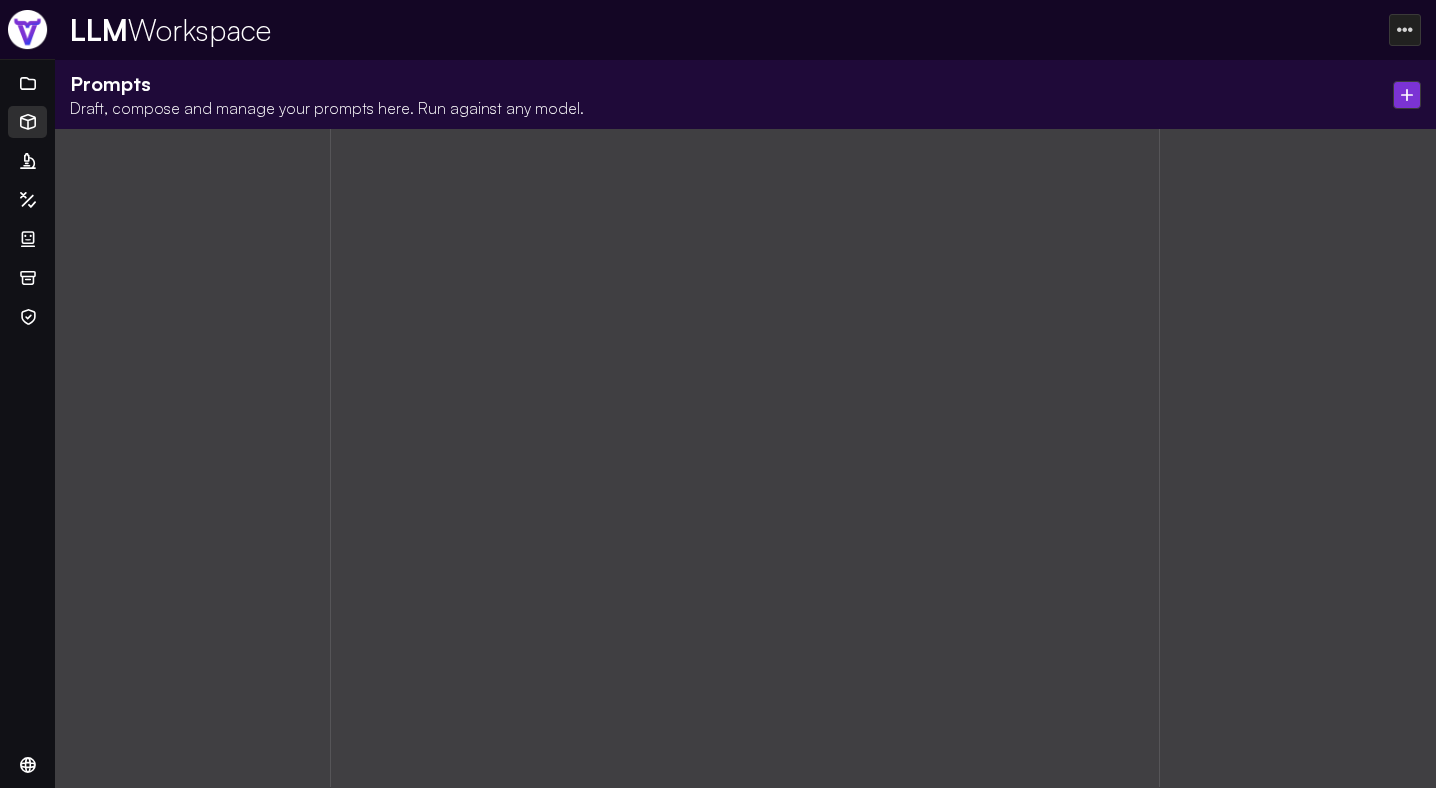 select on "[HASH]" 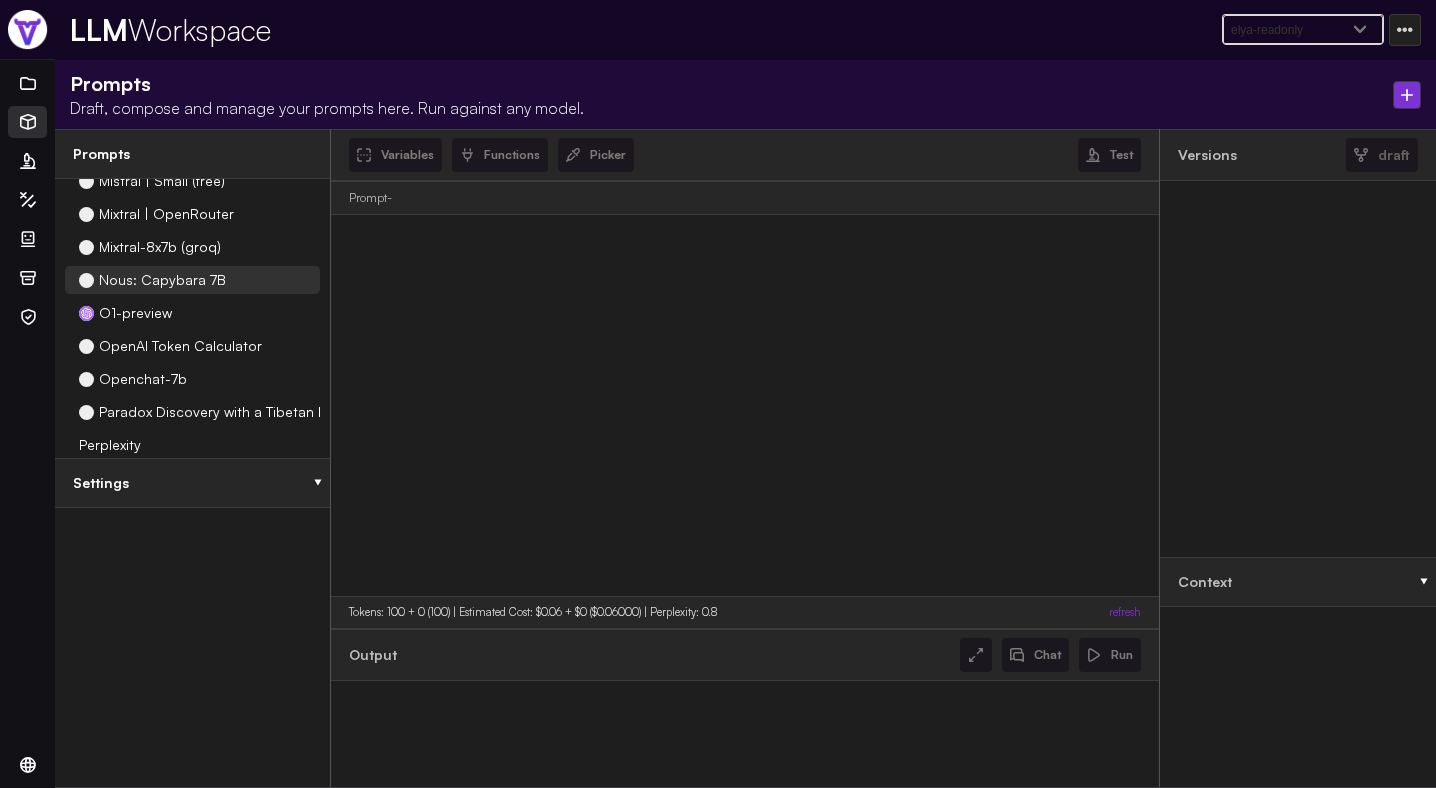 scroll, scrollTop: 2707, scrollLeft: 0, axis: vertical 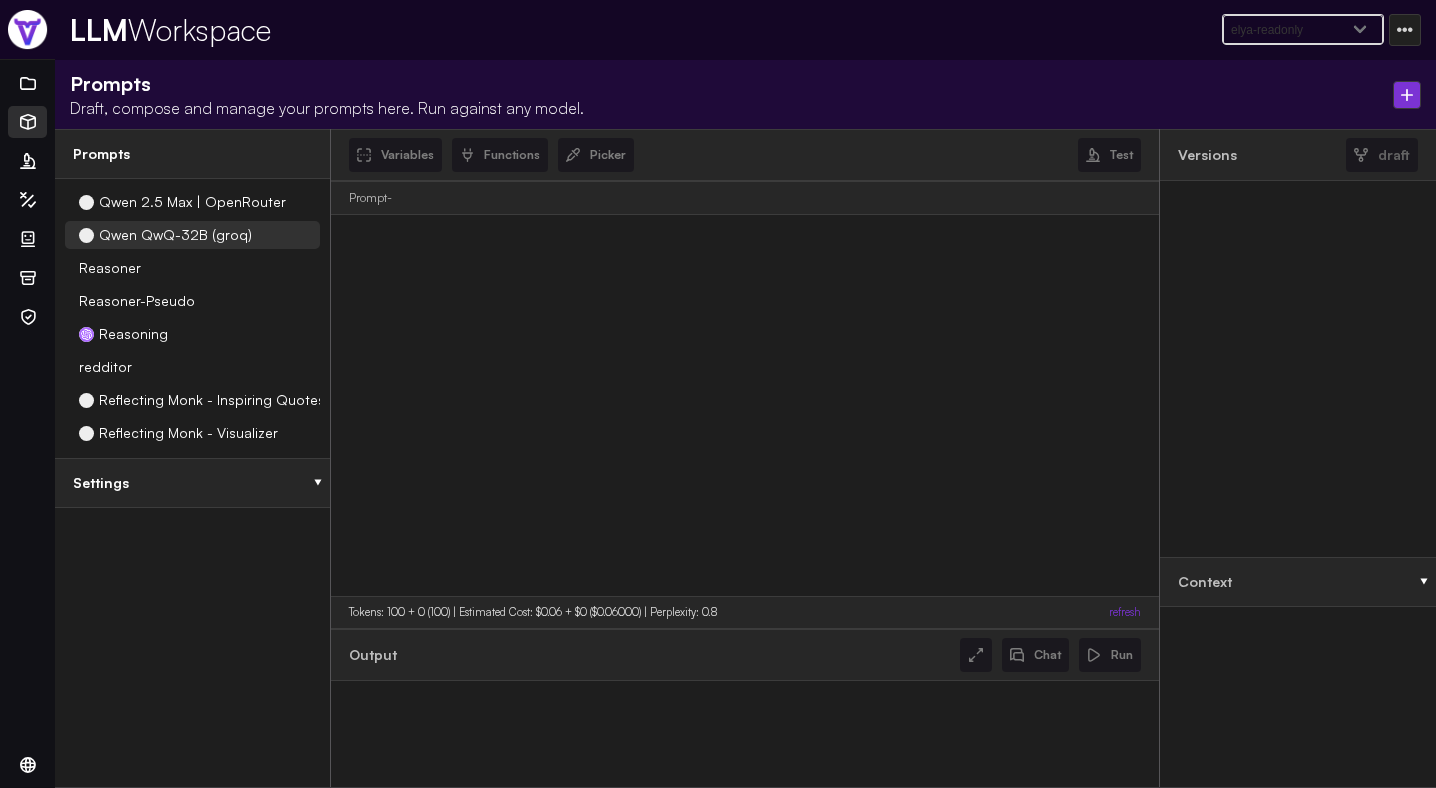 click on "Qwen QwQ-32B (groq)" at bounding box center [175, 235] 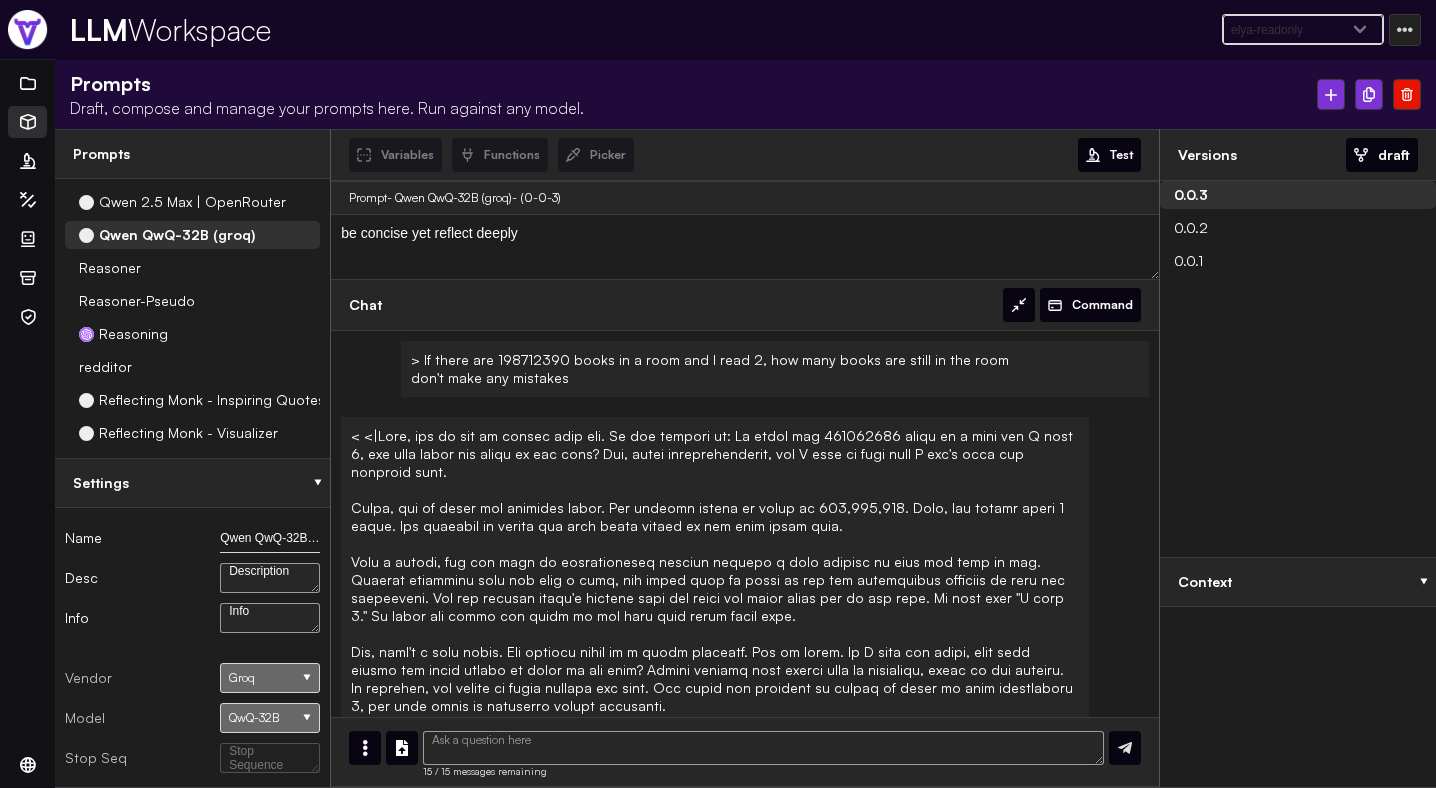 click at bounding box center [1369, 94] 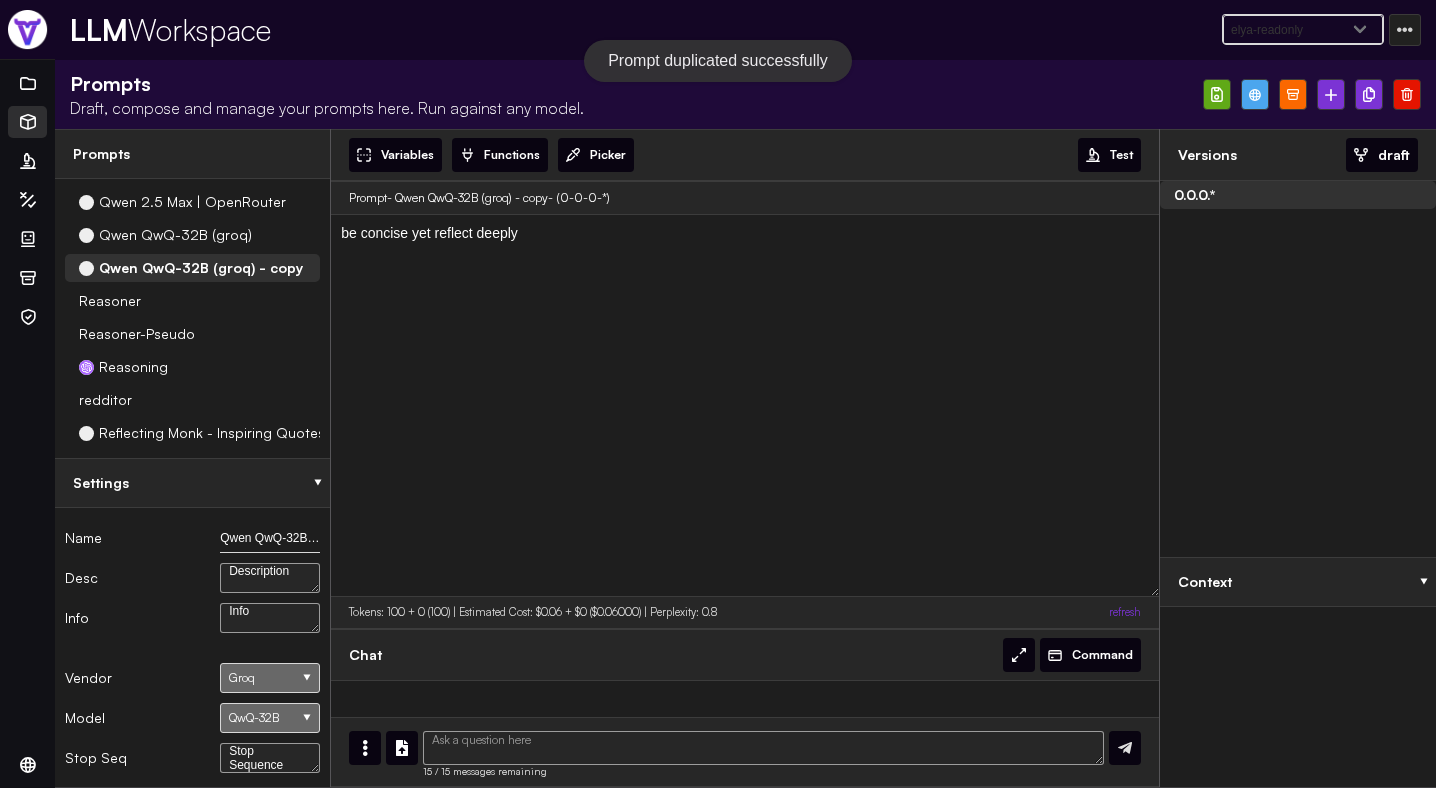 click on "QwQ-32B" at bounding box center [270, 718] 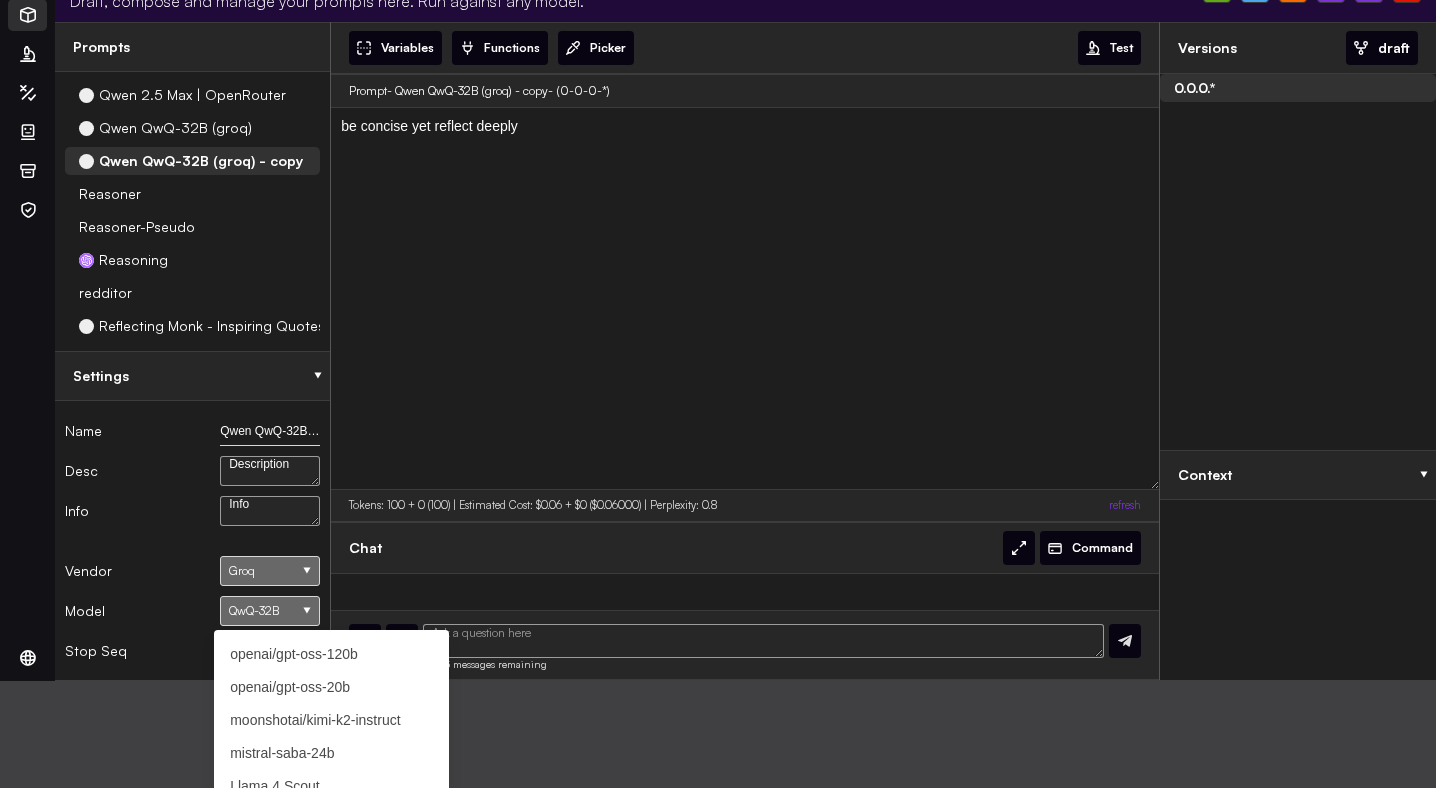 scroll, scrollTop: 115, scrollLeft: 0, axis: vertical 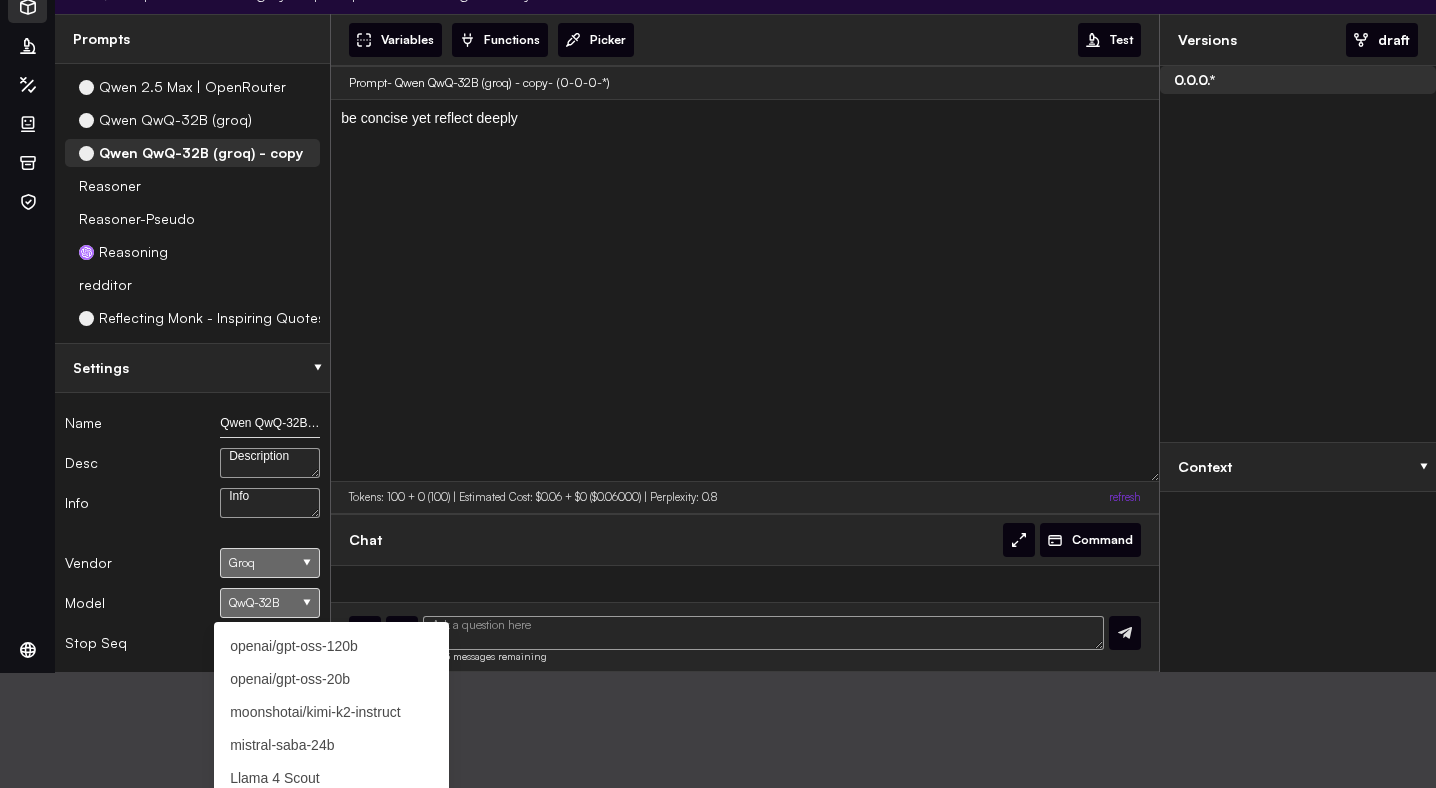 click on "moonshotai/kimi-k2-instruct" at bounding box center (331, 712) 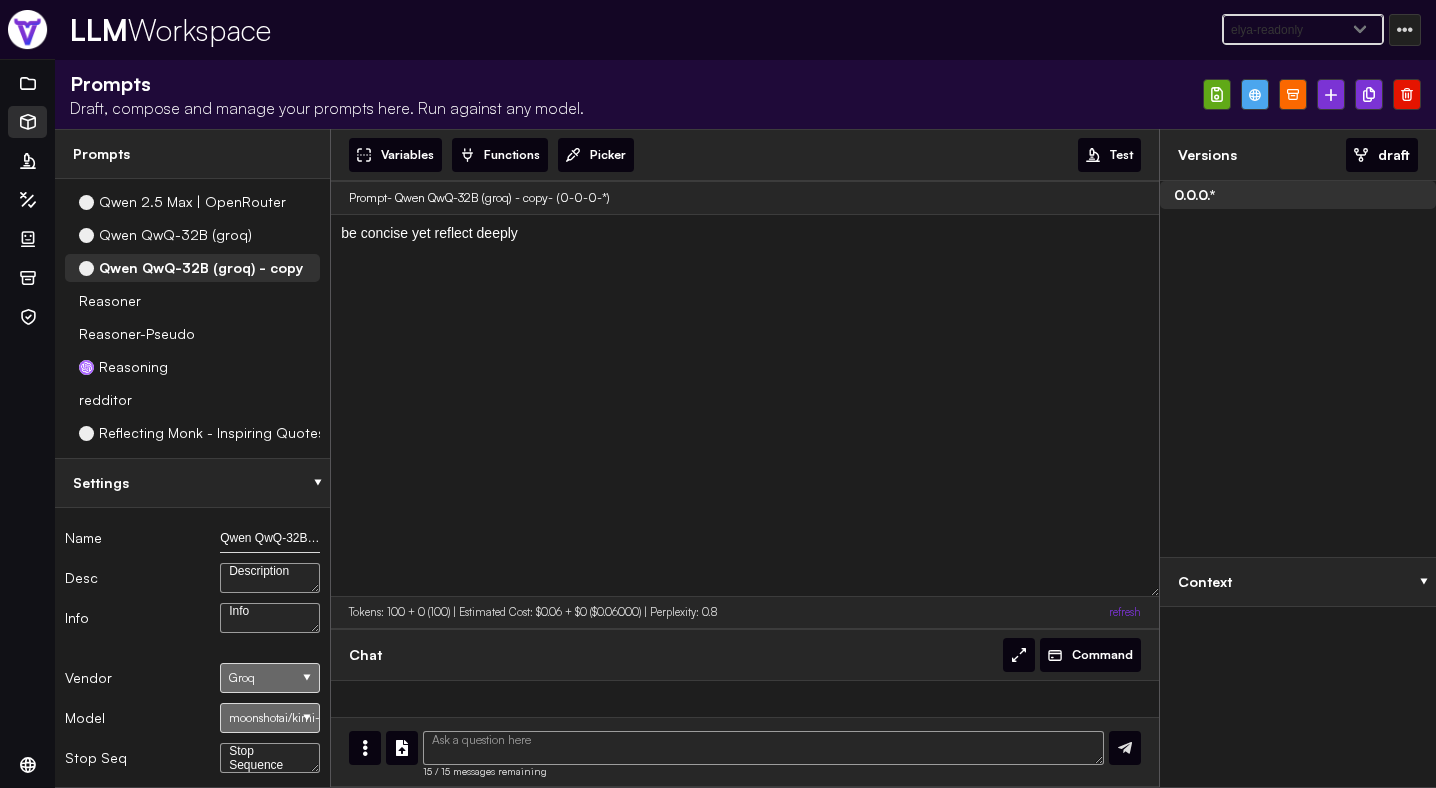 scroll, scrollTop: 0, scrollLeft: 0, axis: both 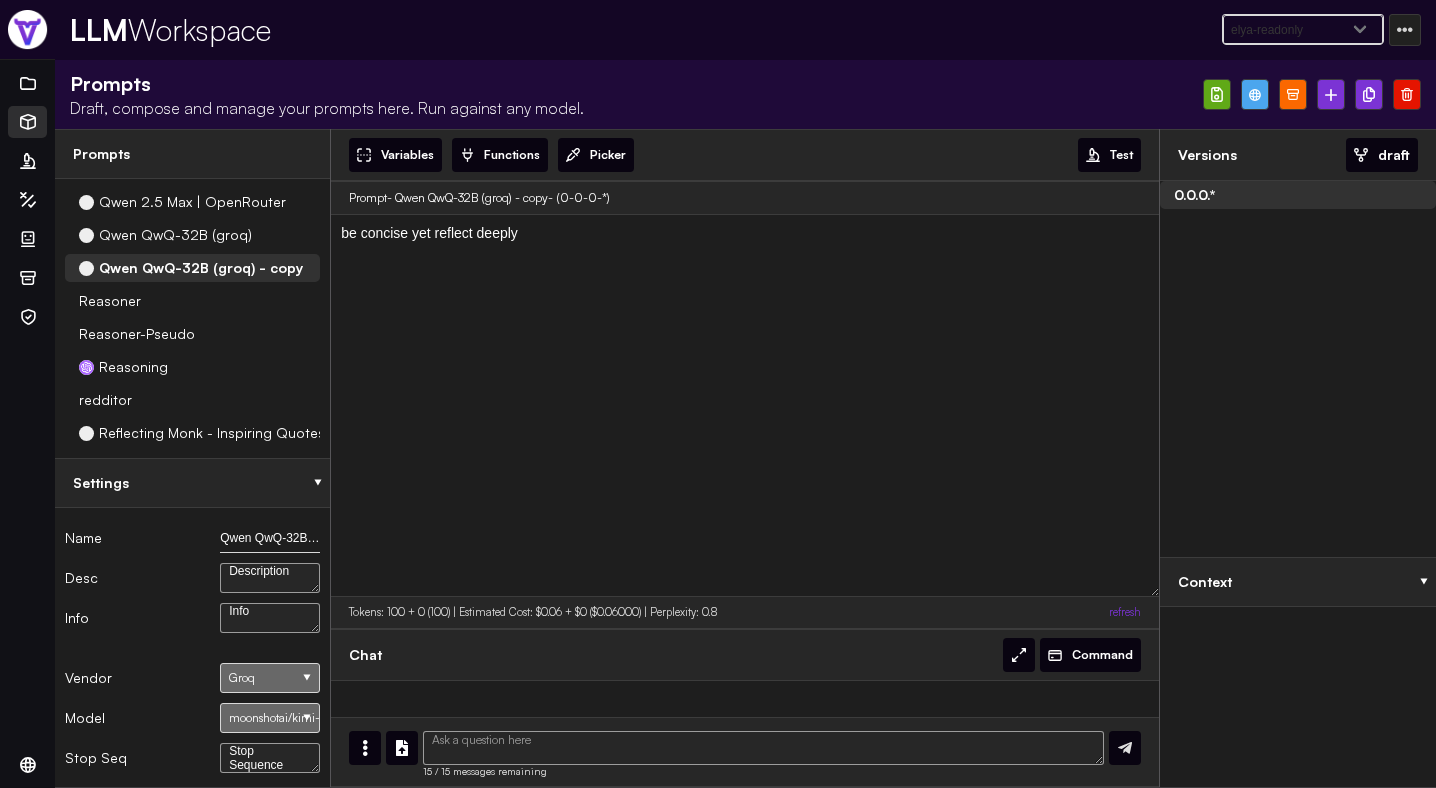 click on "Qwen QwQ-32B (groq) - copy" at bounding box center [270, 538] 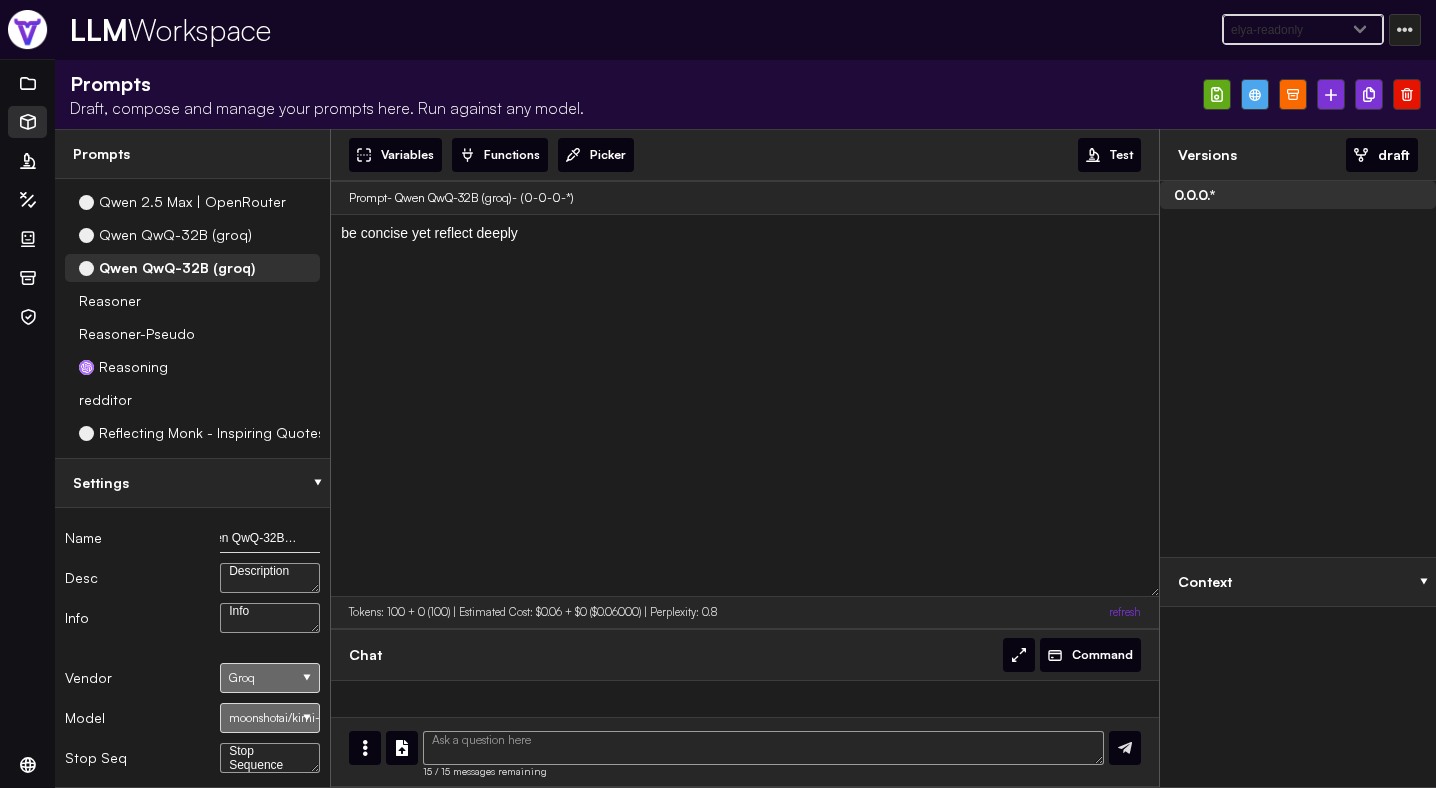 scroll, scrollTop: 0, scrollLeft: 0, axis: both 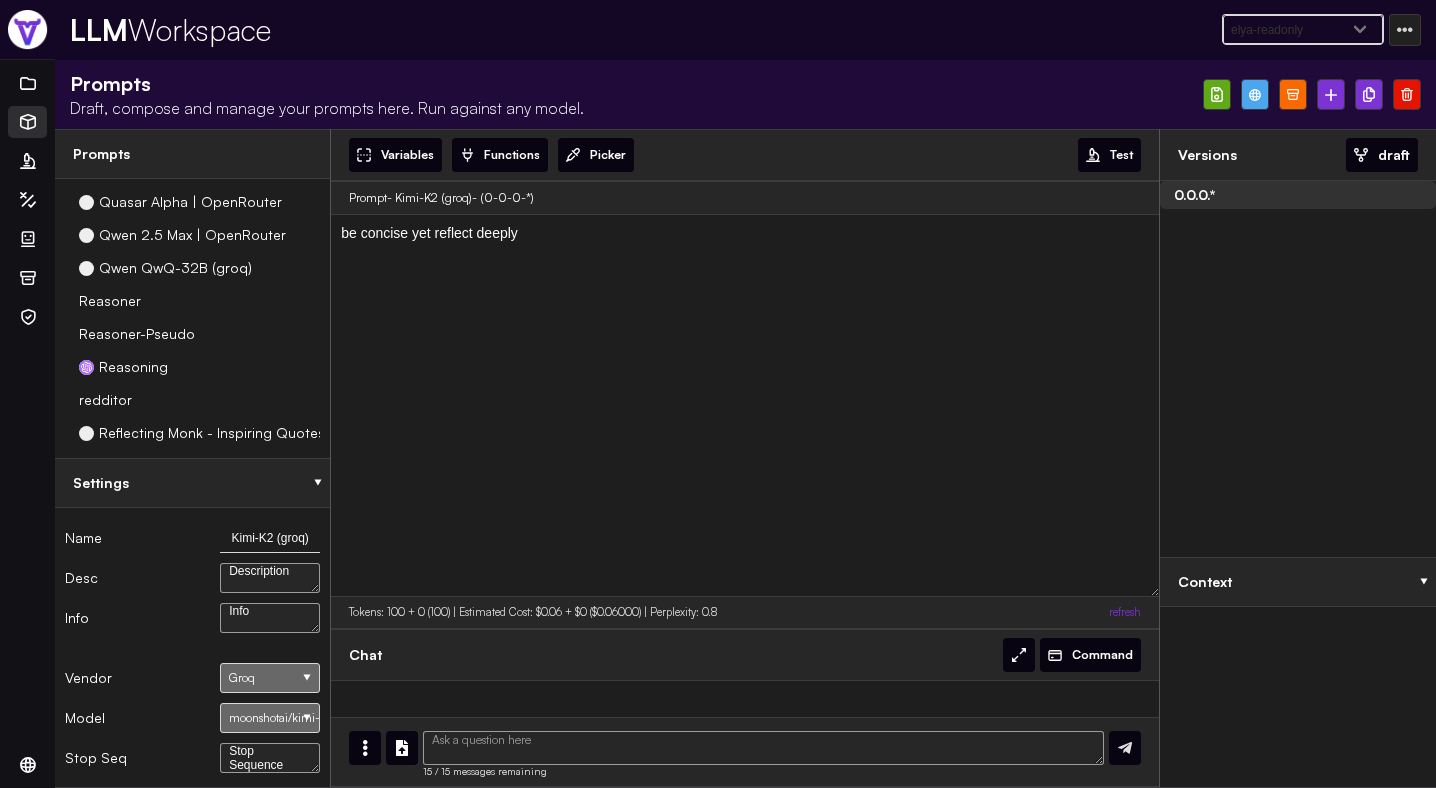 type on "Kimi-K2 (groq)" 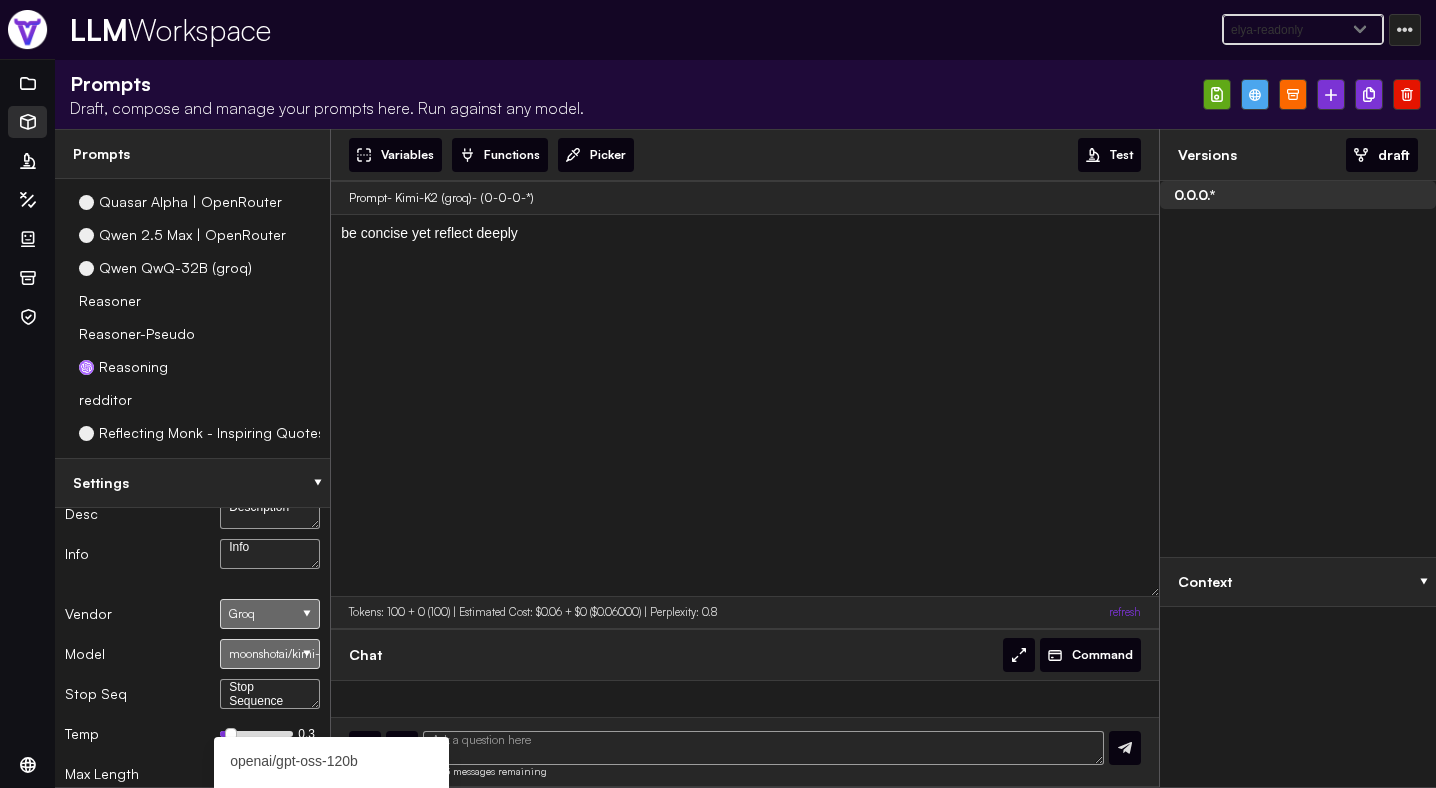 scroll, scrollTop: 95, scrollLeft: 0, axis: vertical 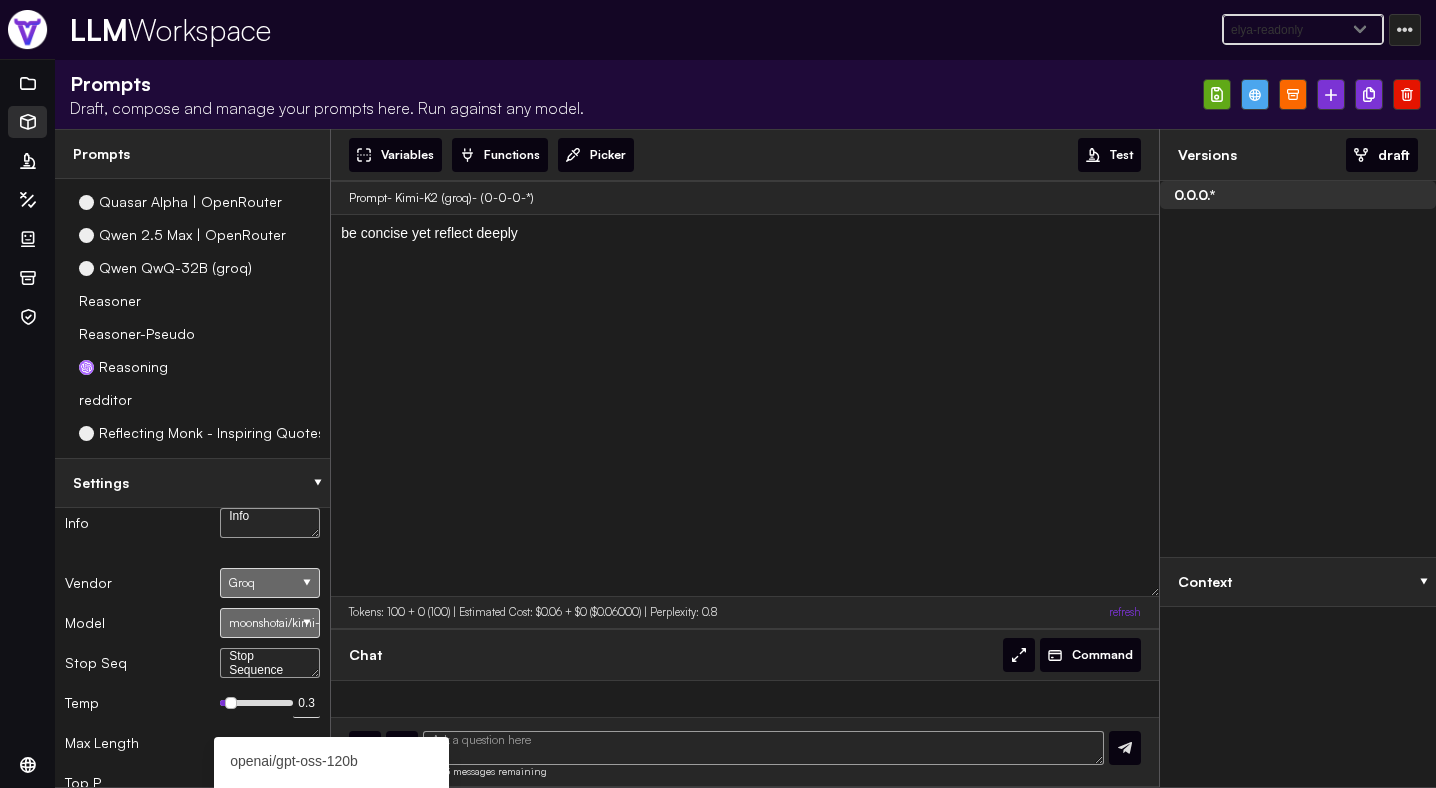 click on "Model moonshotai/kimi-k2-instruct" at bounding box center [192, 623] 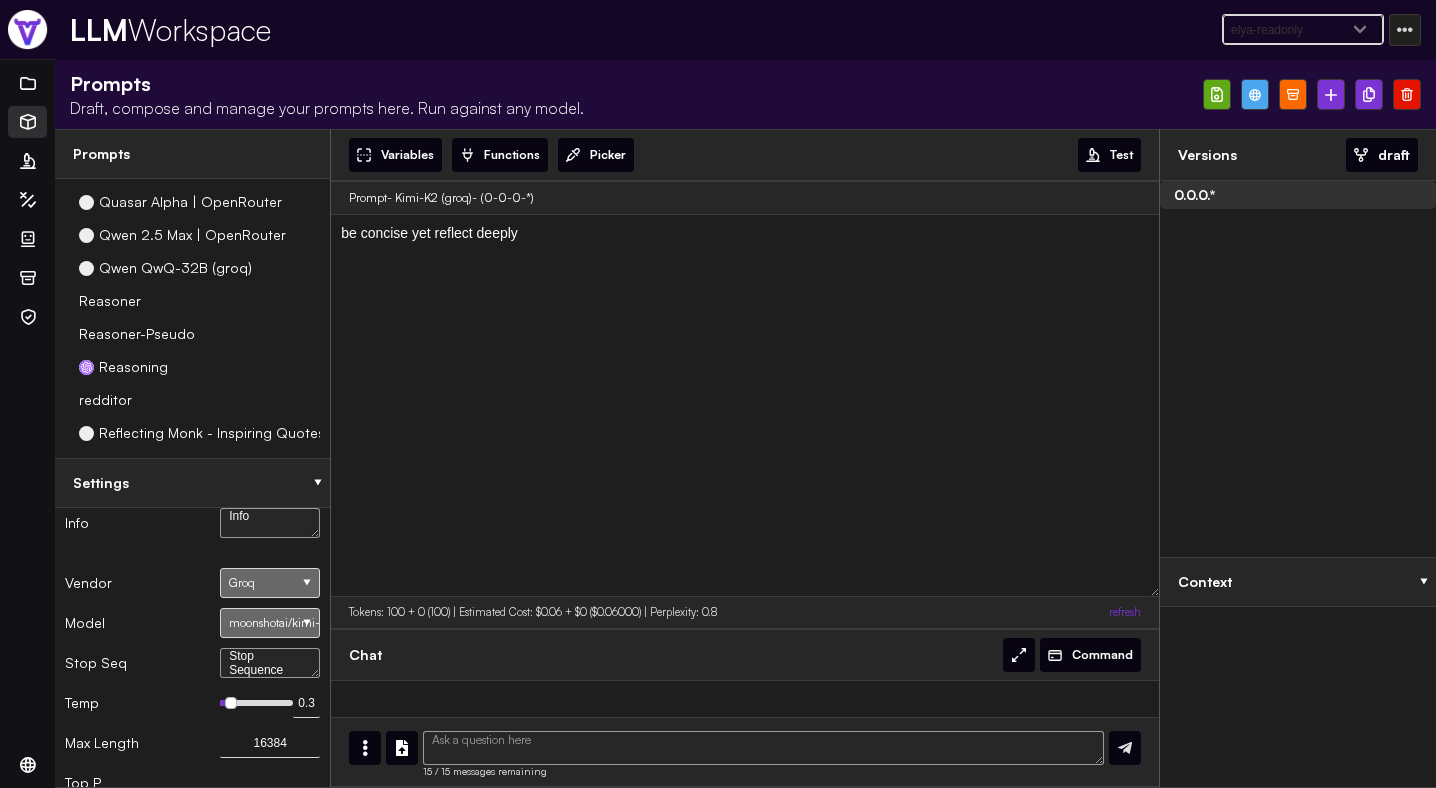 click on "0.3" at bounding box center (256, 703) 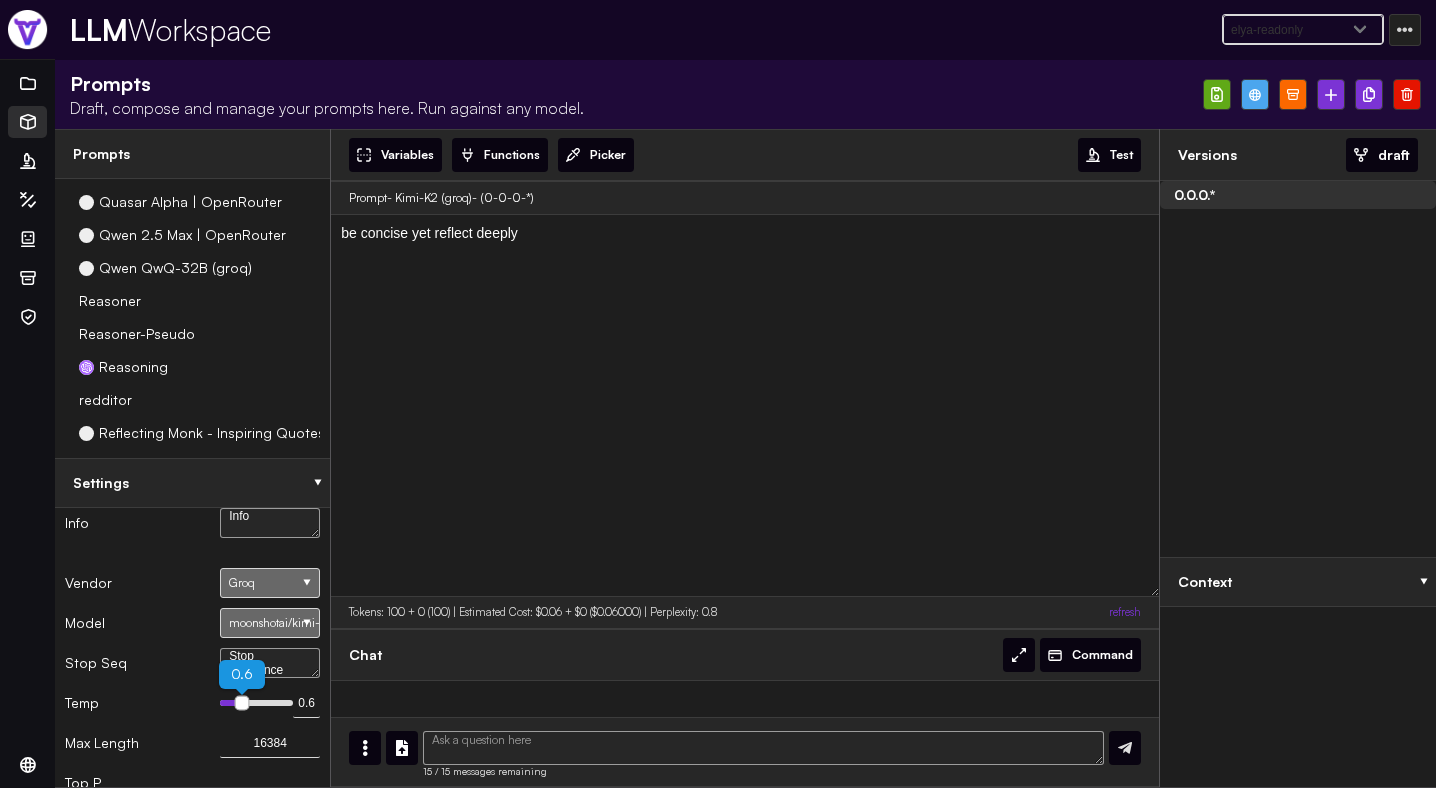 type on "0.5" 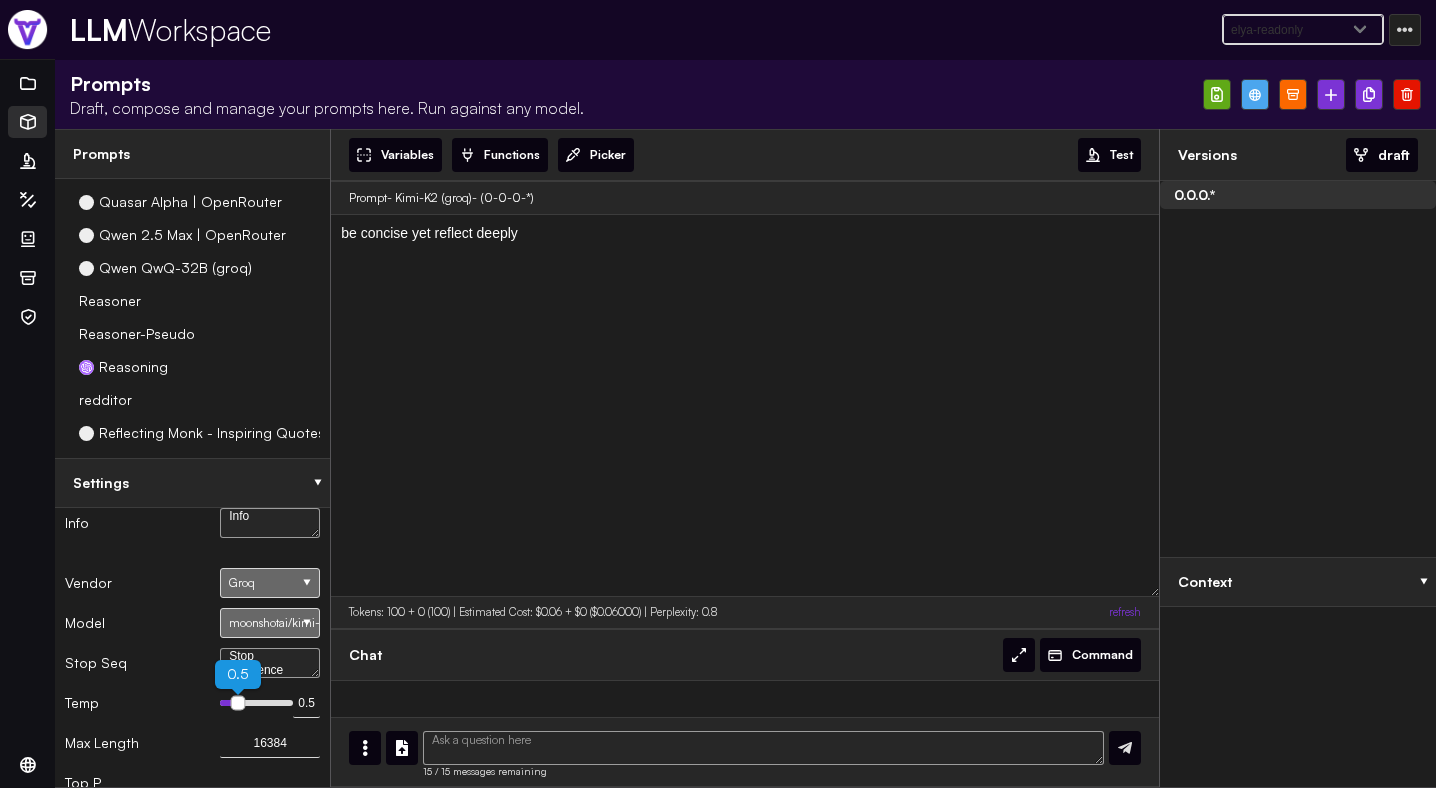 click at bounding box center (238, 703) 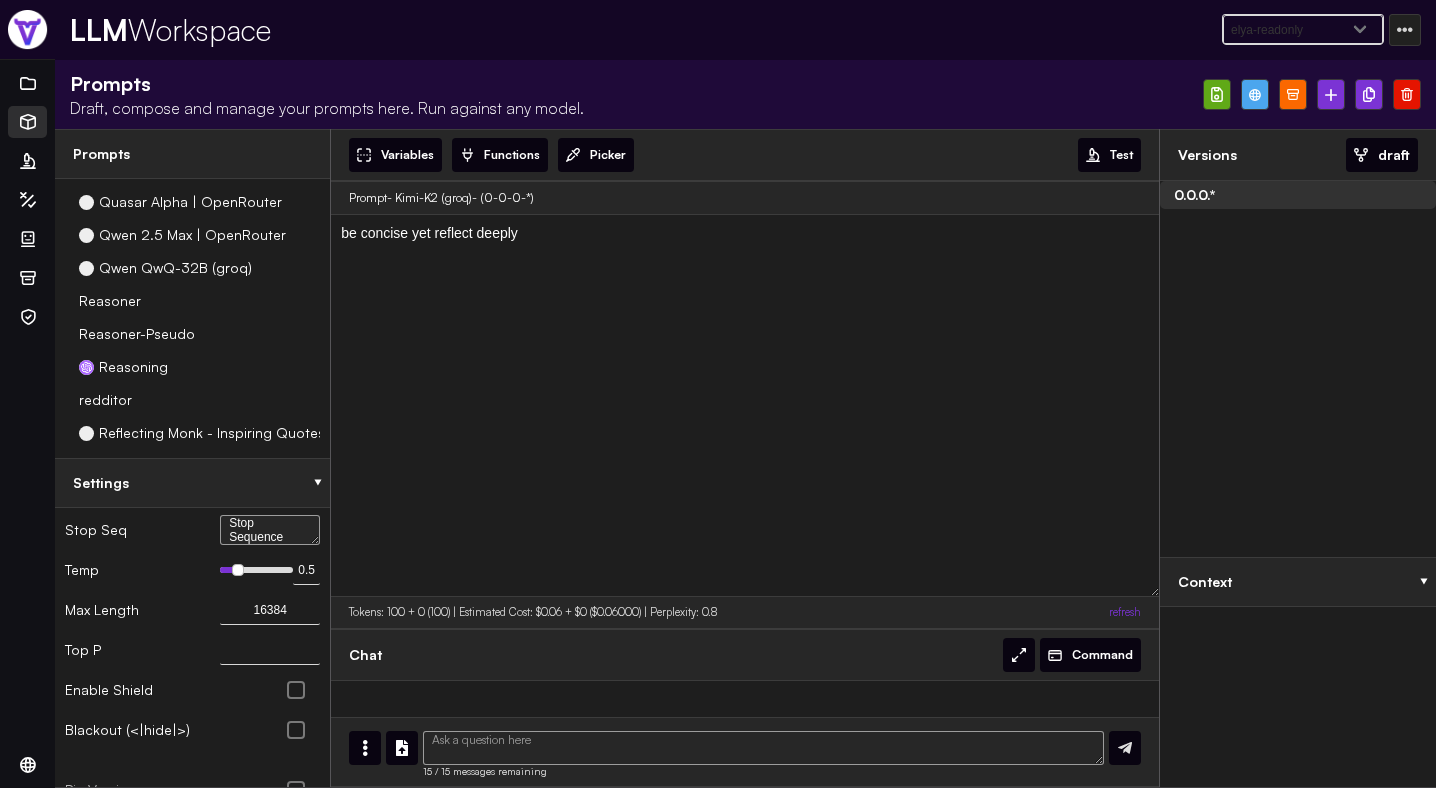 scroll, scrollTop: 448, scrollLeft: 0, axis: vertical 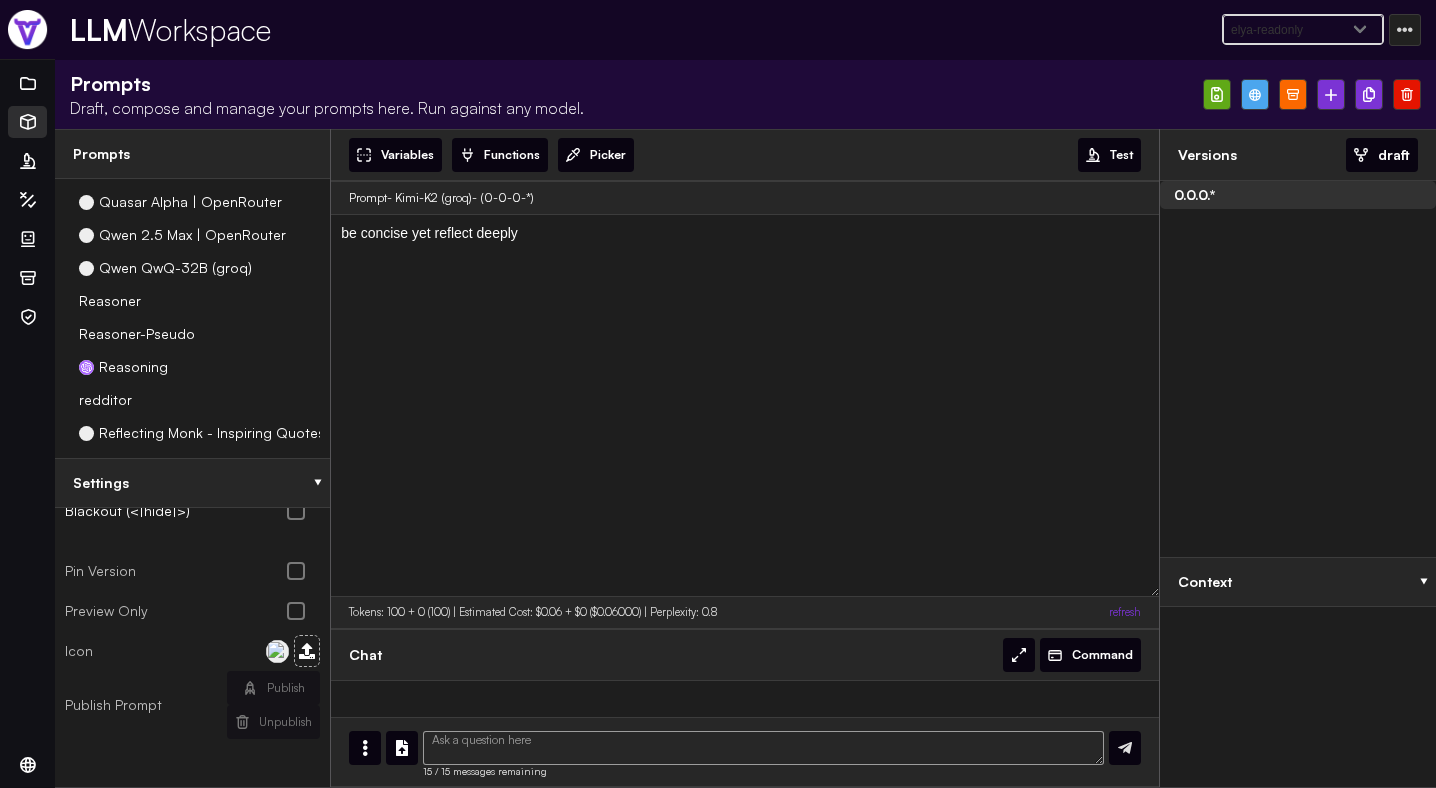 click on "Name Kimi-K2 (groq) Desc Description Info Info Vendor Groq Model moonshotai/kimi-k2-instruct Stop Seq Stop Sequence Temp 0.5 0.5 Max Length 16384 Top P Enable Shield Blackout (<|hide|>) Pin Version Preview Only Icon Publish Prompt Publish Unpublish" at bounding box center [192, 647] 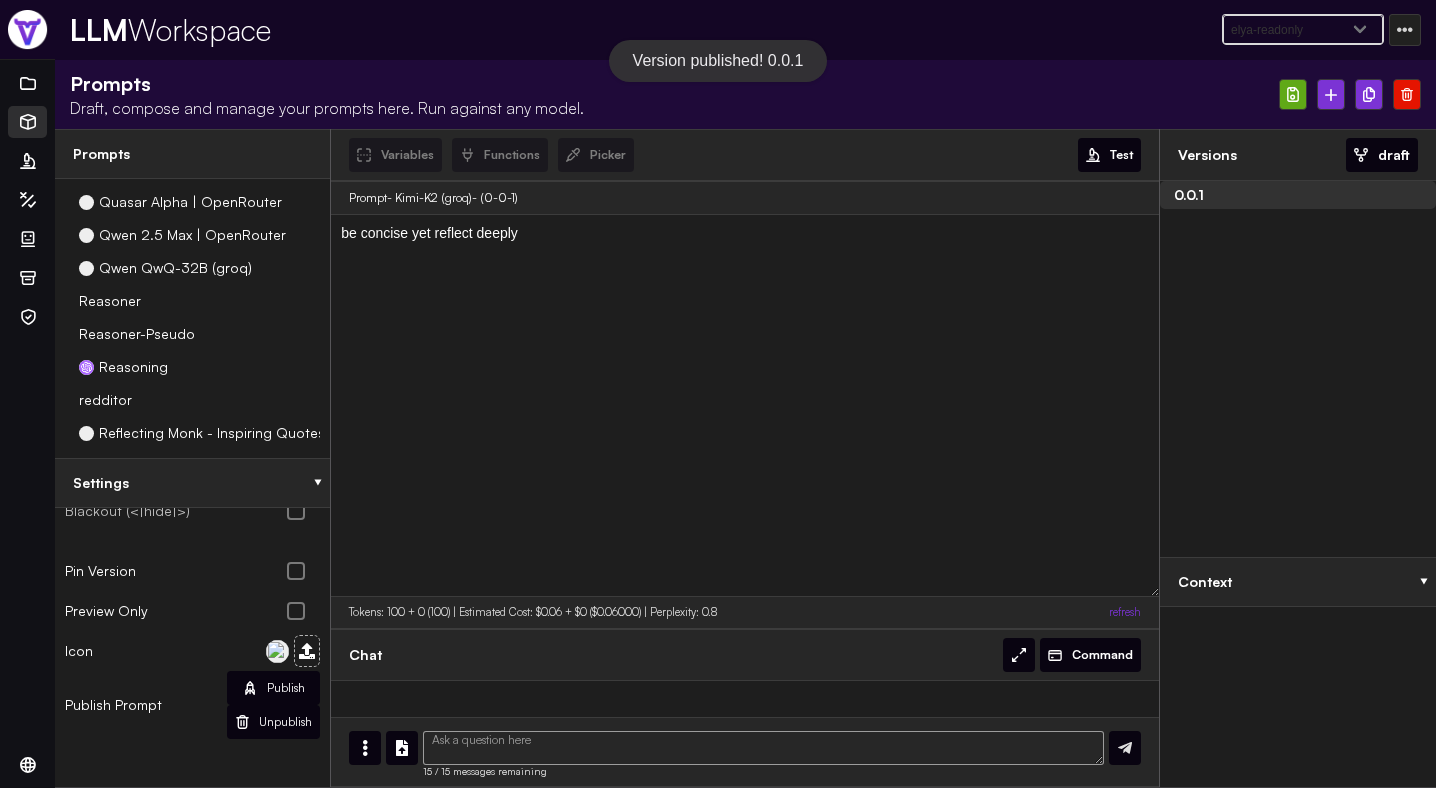 click at bounding box center (307, 651) 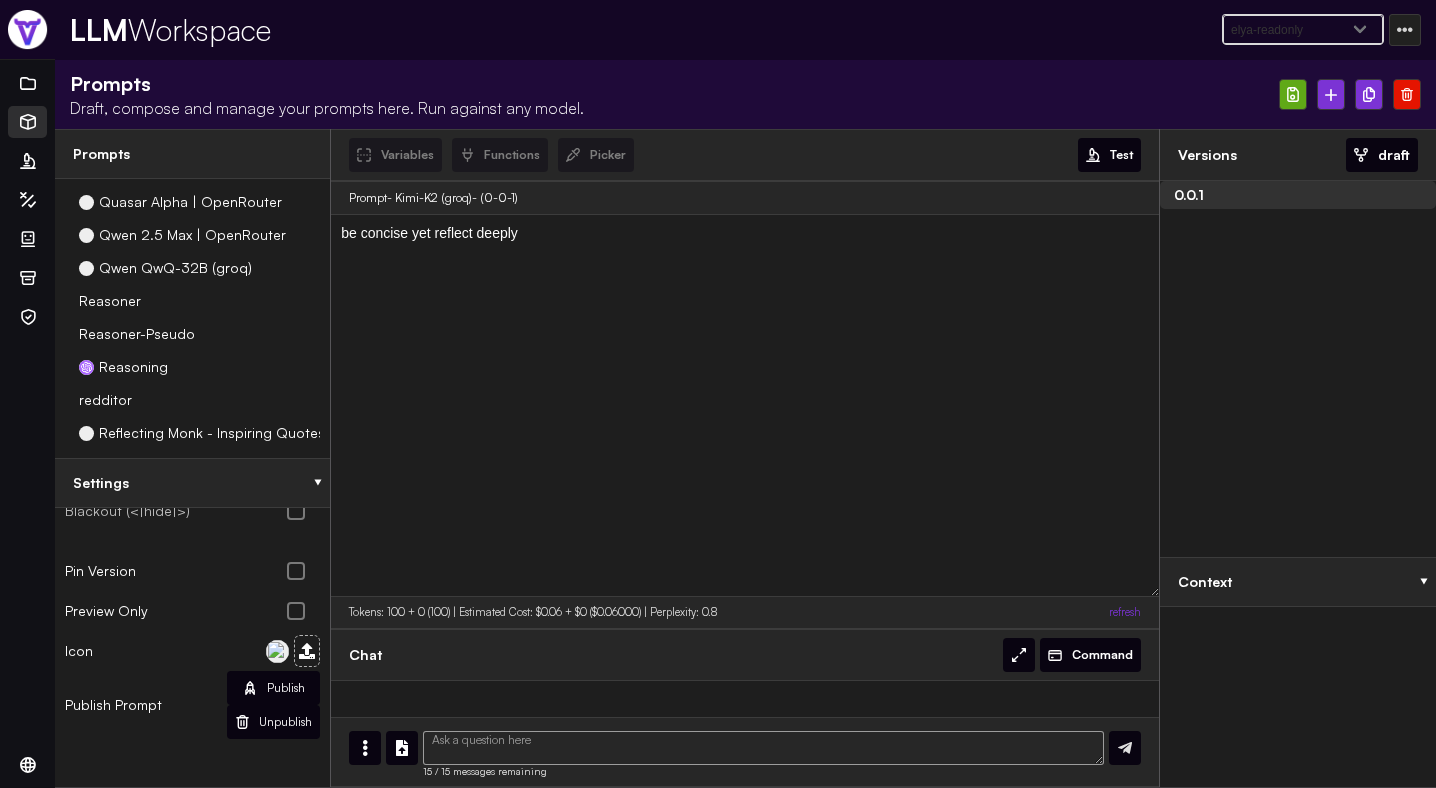 type on "C:\fakepath\kimi-k2.png" 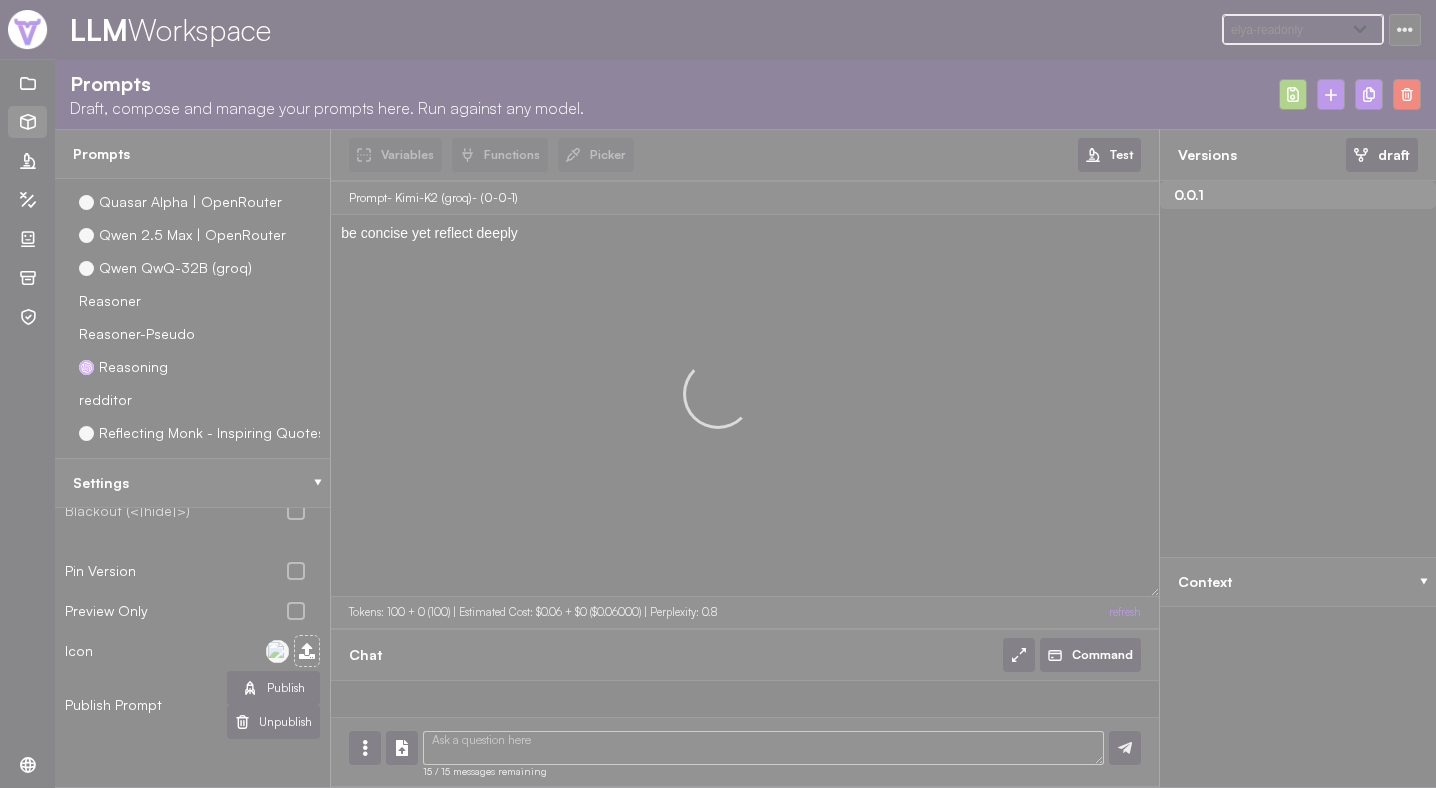 type 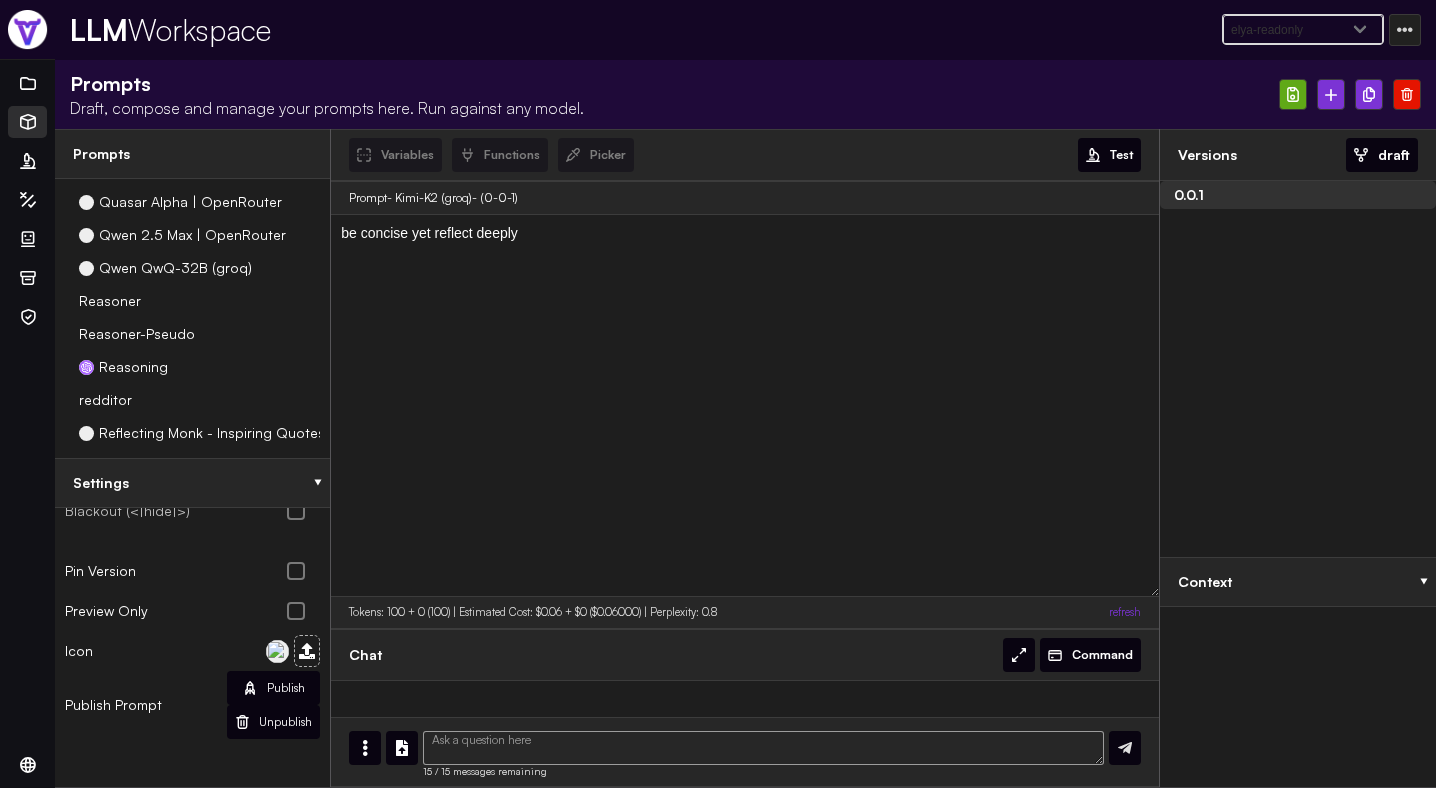click at bounding box center [1293, 94] 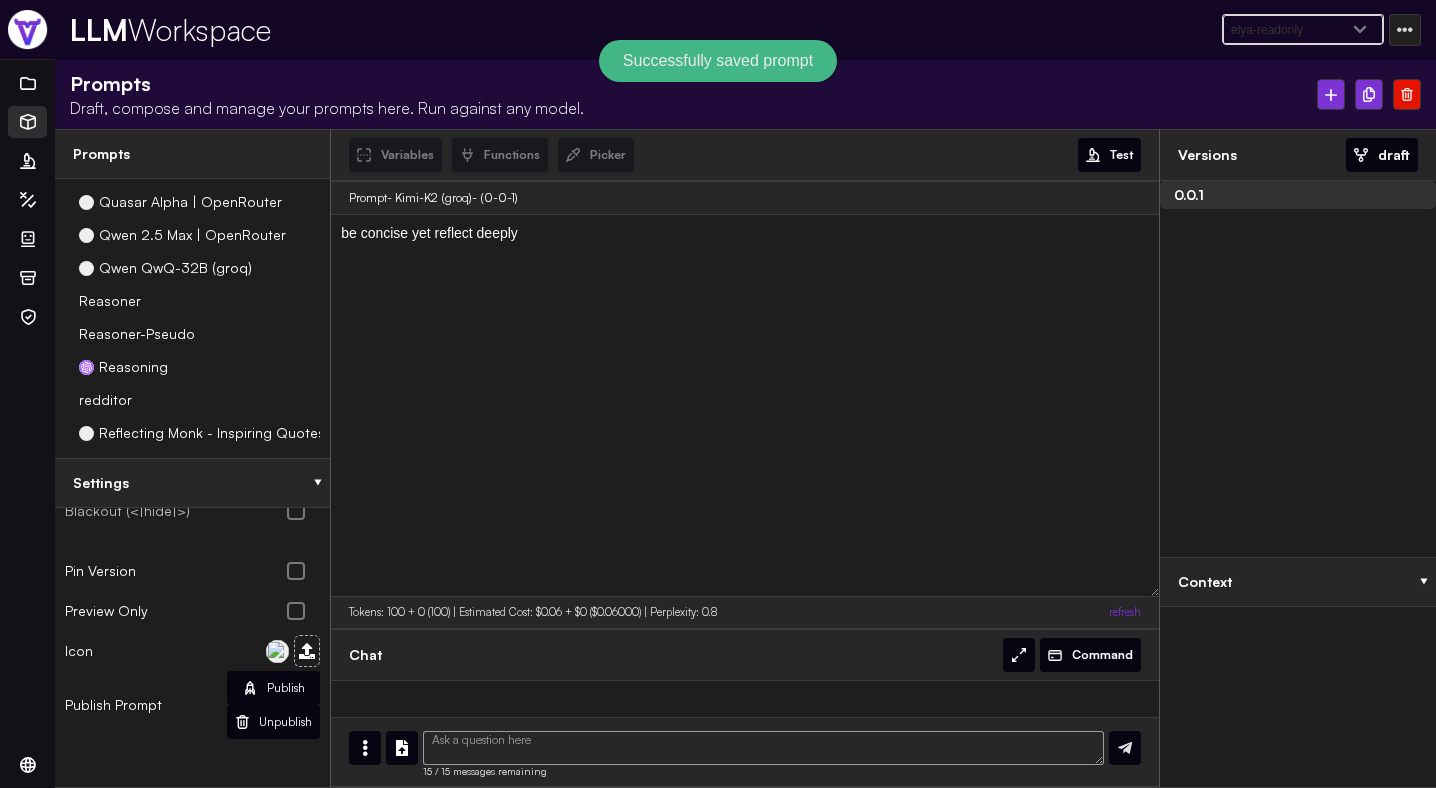 click on "Publish" at bounding box center [286, 688] 